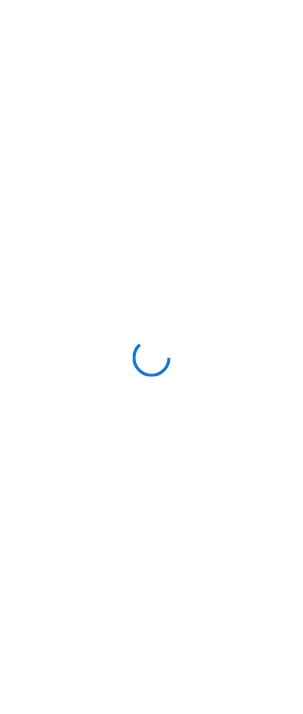 scroll, scrollTop: 0, scrollLeft: 0, axis: both 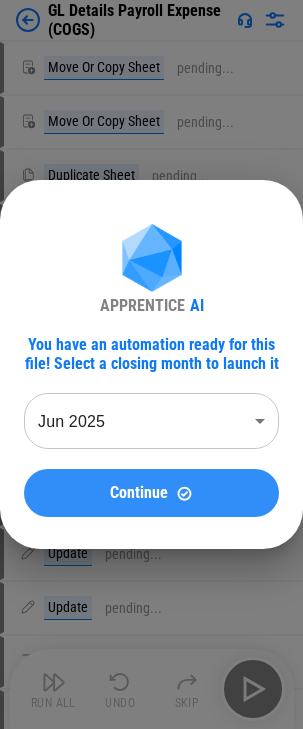 click on "Continue" at bounding box center (139, 493) 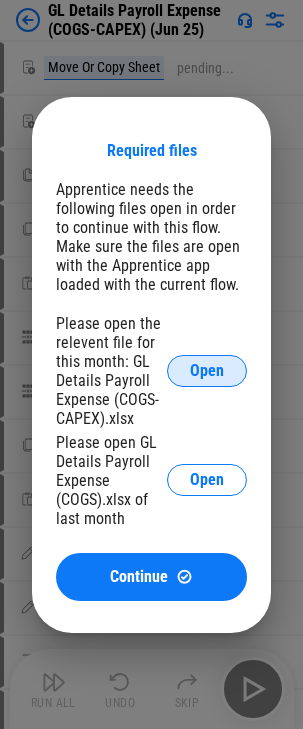 click on "Open" at bounding box center (207, 371) 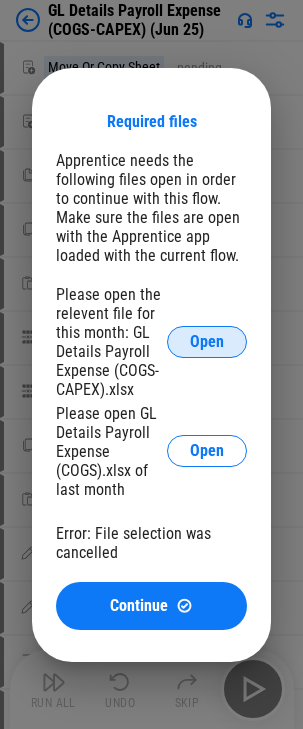 click on "Open" at bounding box center [207, 342] 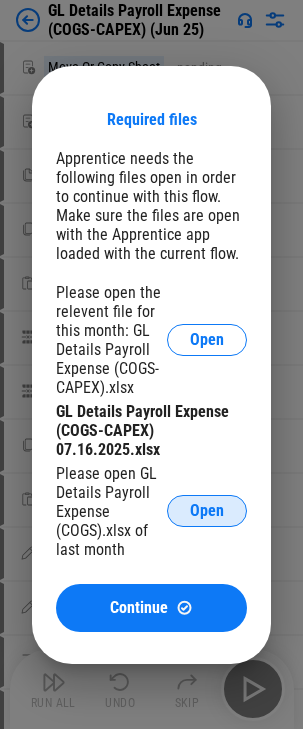 click on "Open" at bounding box center (207, 511) 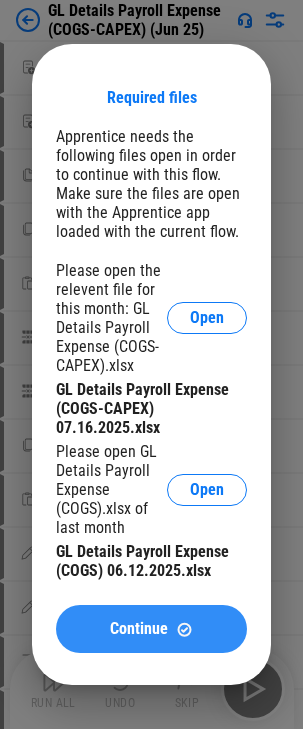 click on "Continue" at bounding box center [151, 629] 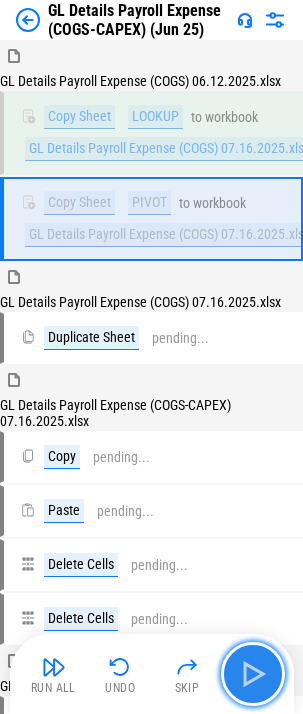 click at bounding box center [253, 674] 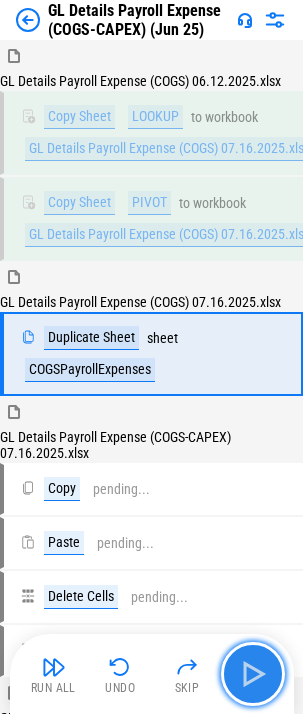 click at bounding box center [253, 674] 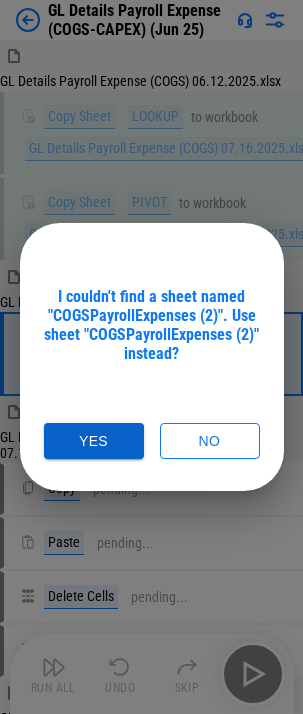 click on "Yes" at bounding box center (94, 441) 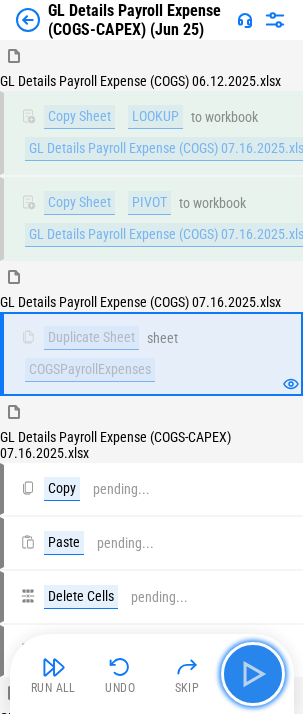 click at bounding box center [253, 674] 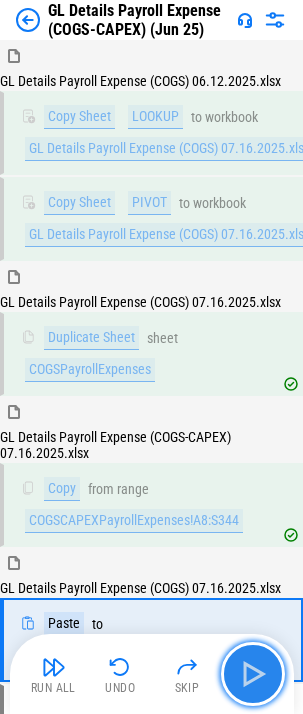 click at bounding box center [253, 674] 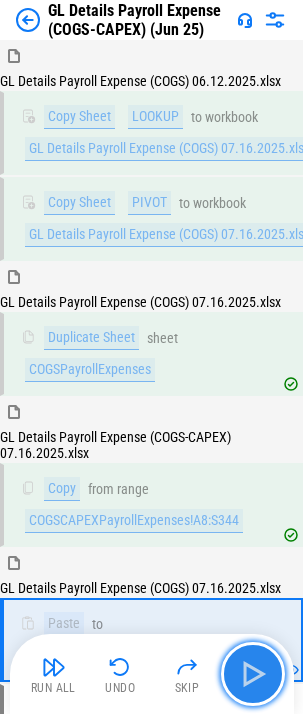click at bounding box center (253, 674) 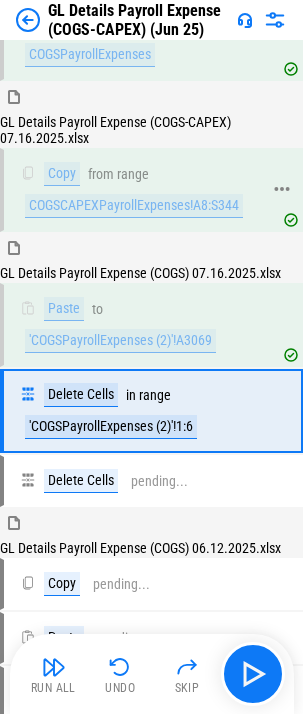 scroll, scrollTop: 374, scrollLeft: 0, axis: vertical 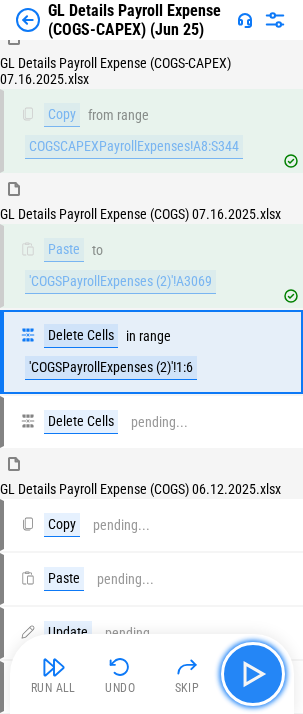 click at bounding box center (253, 674) 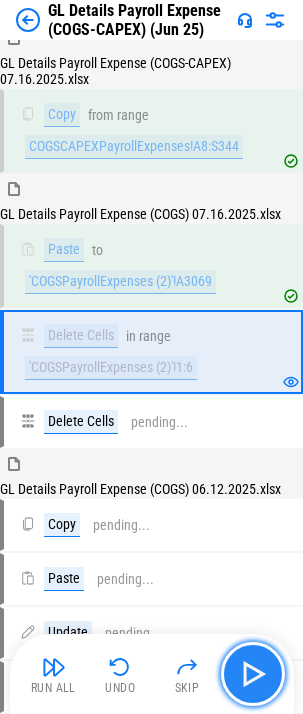click at bounding box center [253, 674] 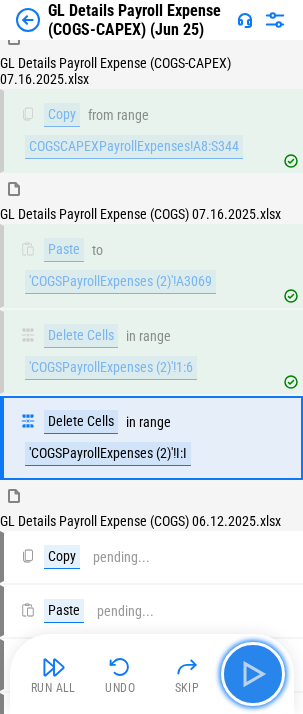click at bounding box center [253, 674] 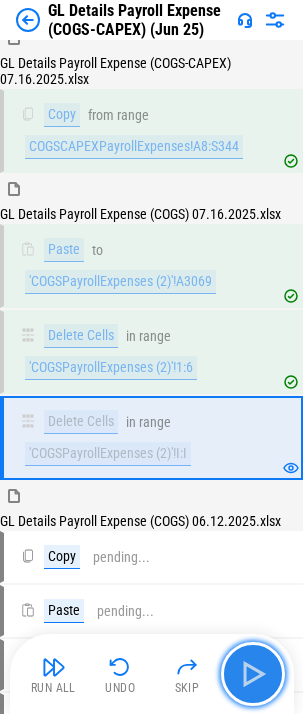 click at bounding box center (253, 674) 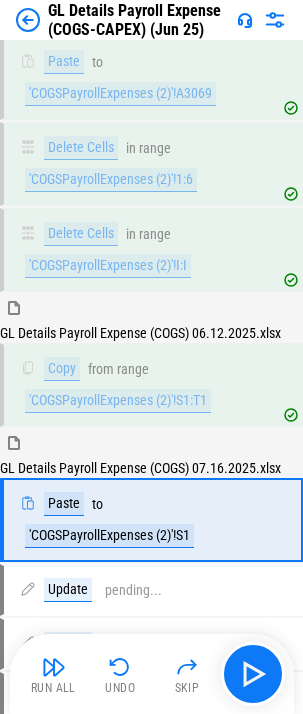 scroll, scrollTop: 666, scrollLeft: 0, axis: vertical 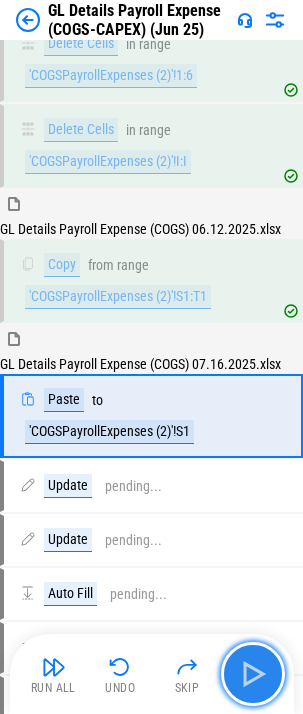 click at bounding box center (253, 674) 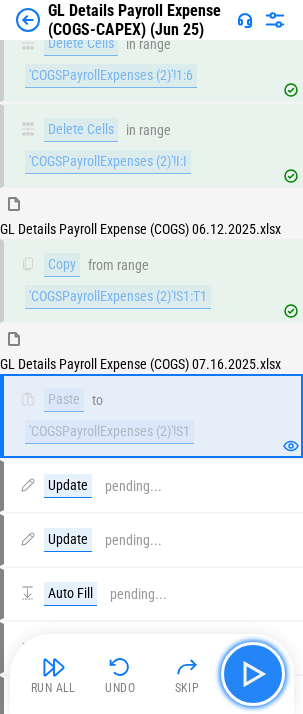 click at bounding box center (253, 674) 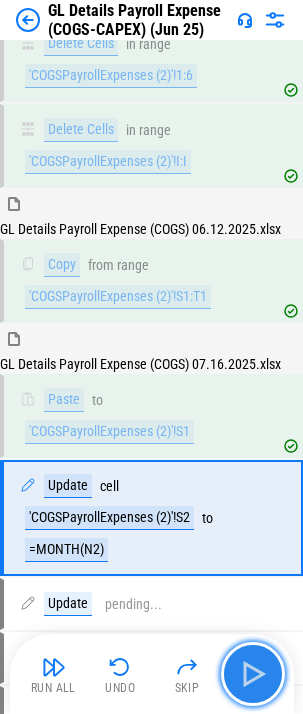 click at bounding box center (253, 674) 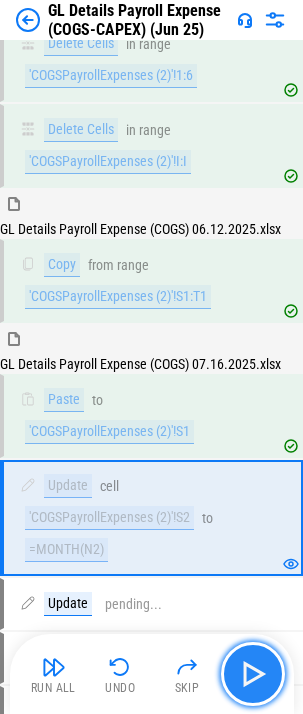 click at bounding box center [253, 674] 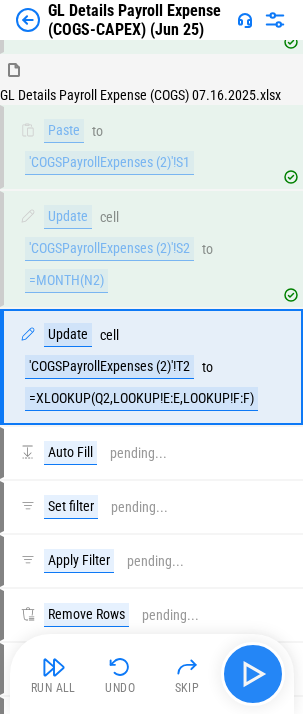 scroll, scrollTop: 952, scrollLeft: 0, axis: vertical 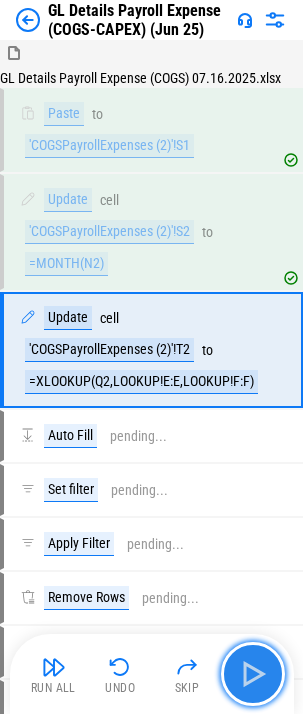 click at bounding box center (253, 674) 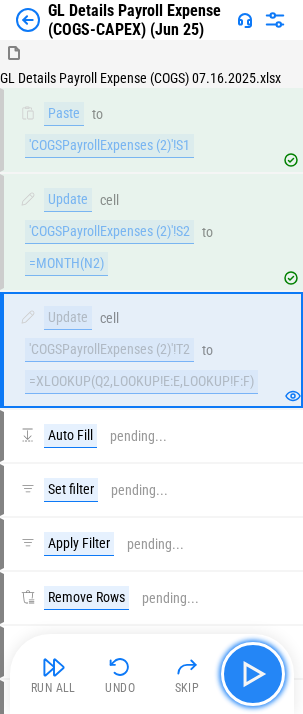 click at bounding box center [253, 674] 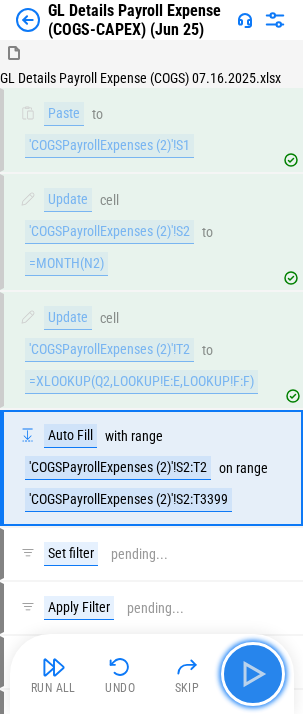 click at bounding box center [253, 674] 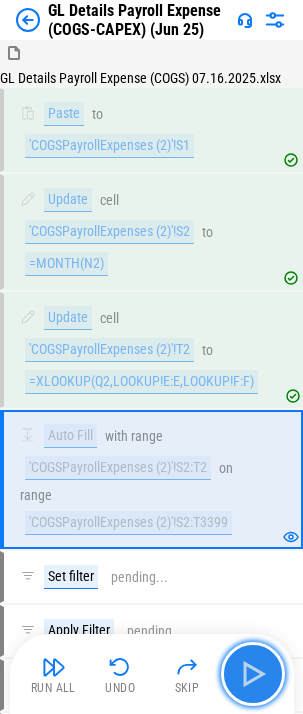 click at bounding box center [253, 674] 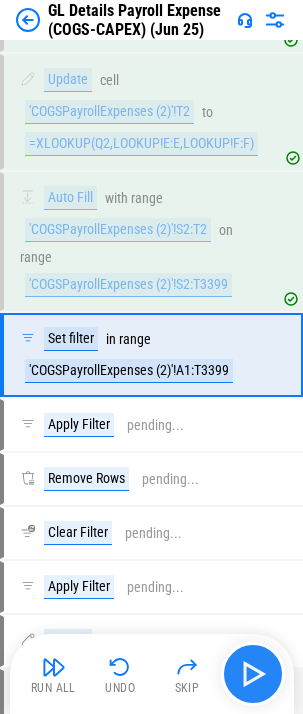scroll, scrollTop: 1195, scrollLeft: 0, axis: vertical 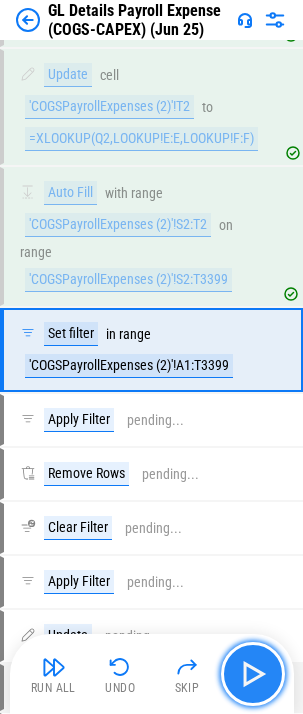 click at bounding box center (253, 674) 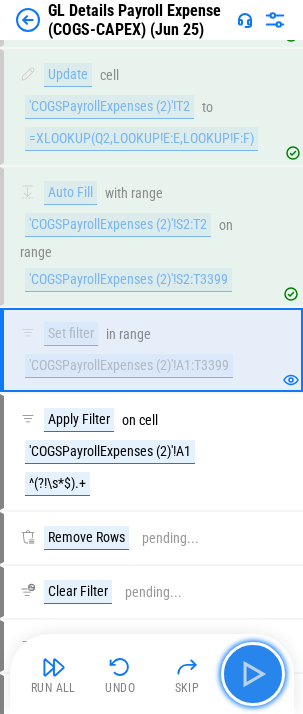 click at bounding box center [253, 674] 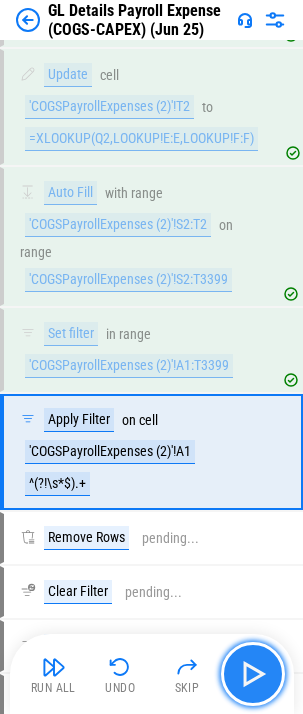 click at bounding box center [253, 674] 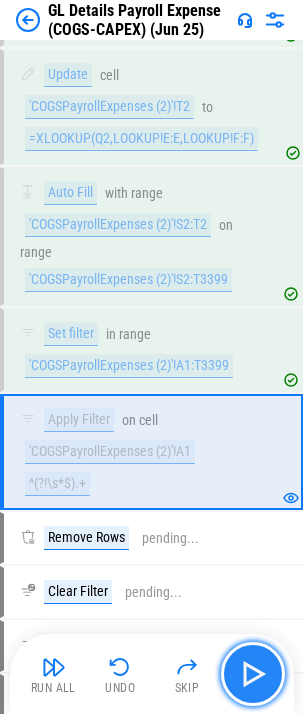 click at bounding box center [253, 674] 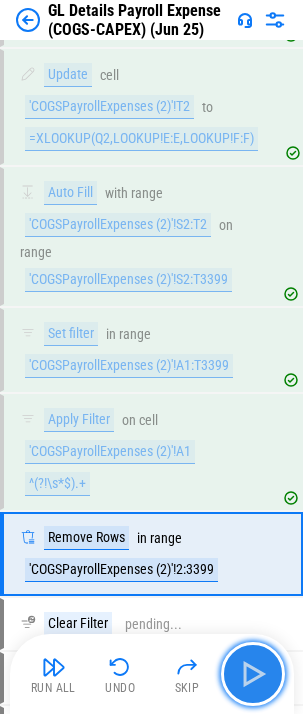 click at bounding box center (253, 674) 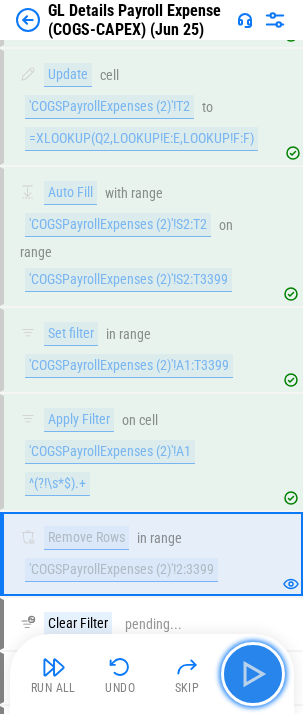 click at bounding box center (253, 674) 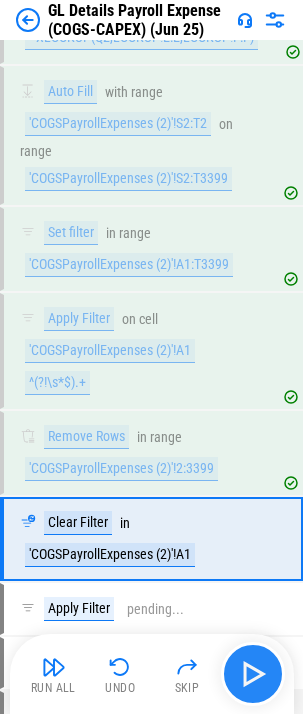 scroll, scrollTop: 1485, scrollLeft: 0, axis: vertical 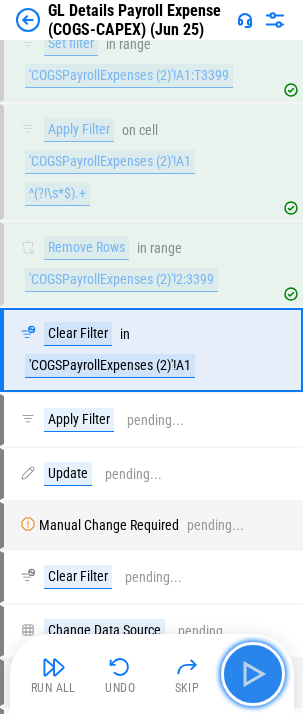click at bounding box center [253, 674] 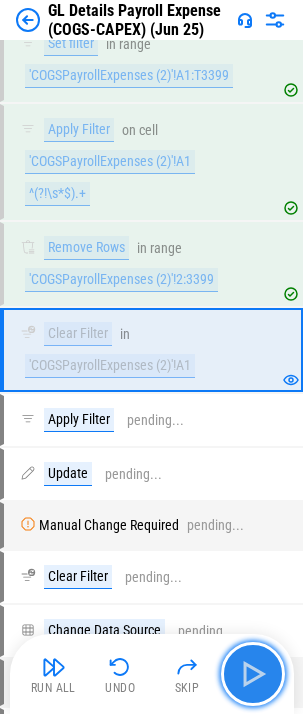 click at bounding box center (253, 674) 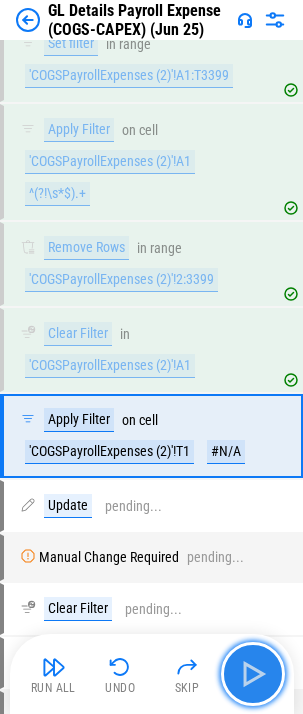 click at bounding box center (253, 674) 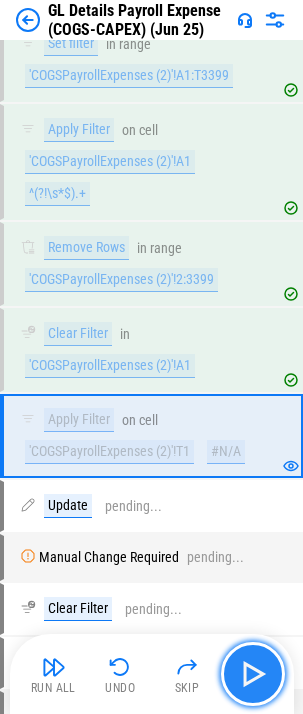 click at bounding box center [253, 674] 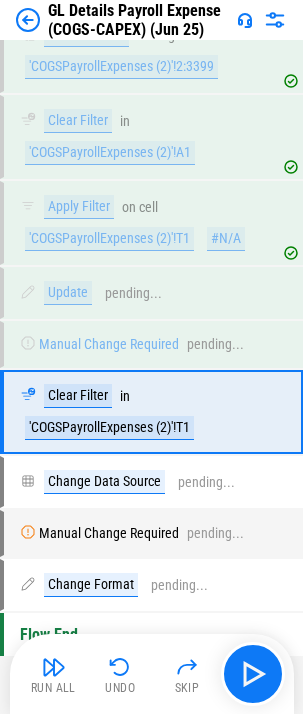 scroll, scrollTop: 1749, scrollLeft: 0, axis: vertical 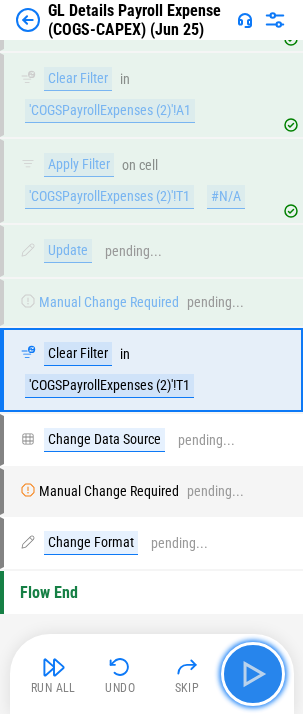 click at bounding box center (253, 674) 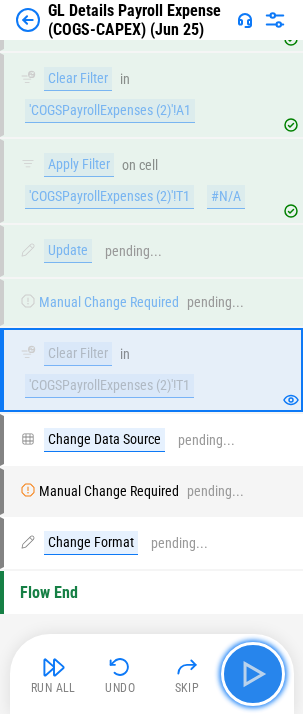 click at bounding box center [253, 674] 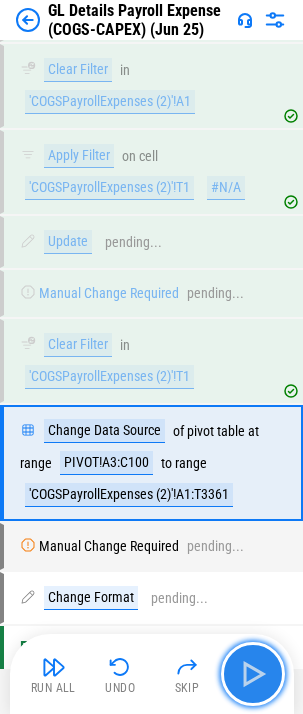 click at bounding box center (253, 674) 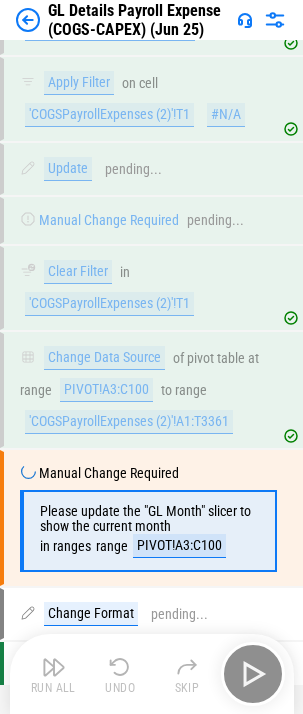 scroll, scrollTop: 1901, scrollLeft: 0, axis: vertical 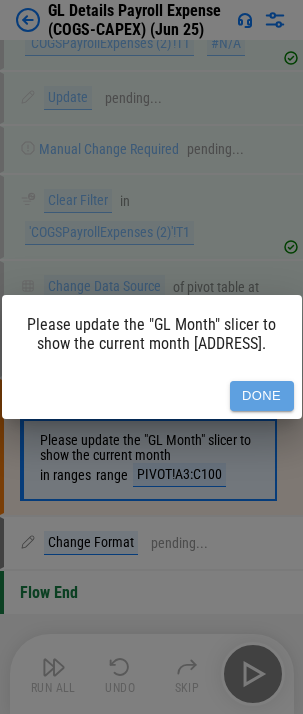 click on "Done" at bounding box center (262, 396) 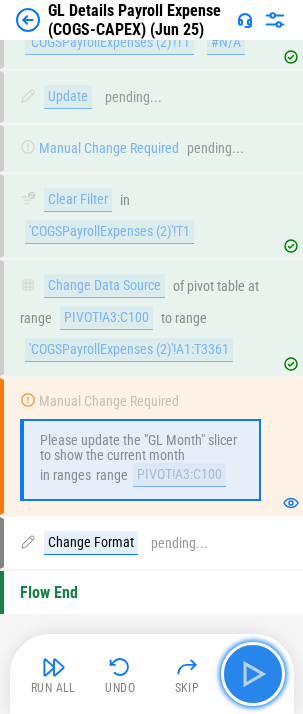 click at bounding box center [253, 674] 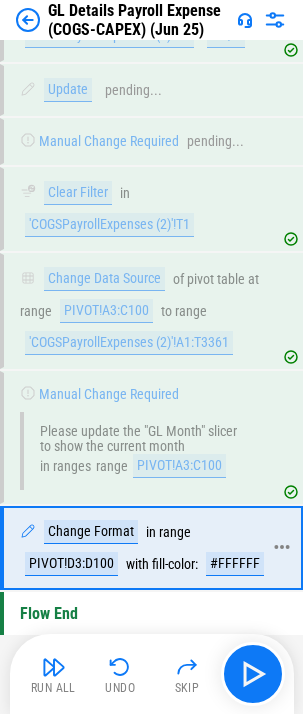 scroll, scrollTop: 1930, scrollLeft: 0, axis: vertical 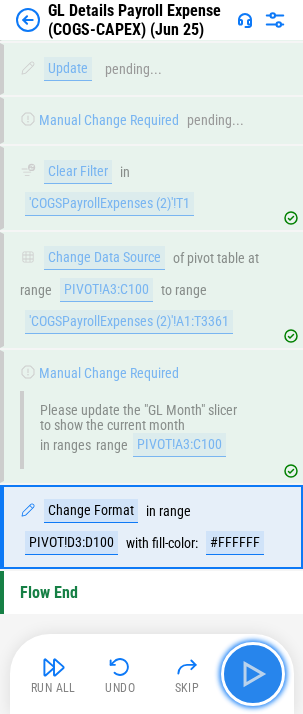 click at bounding box center (253, 674) 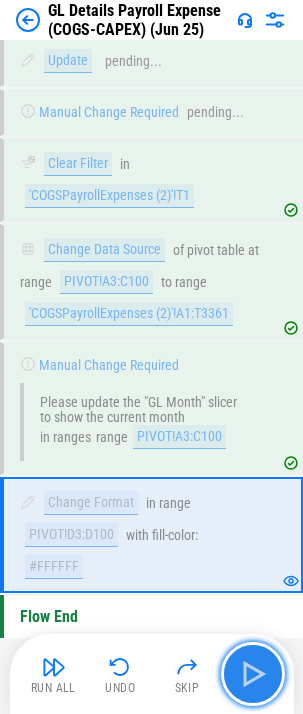 click at bounding box center (253, 674) 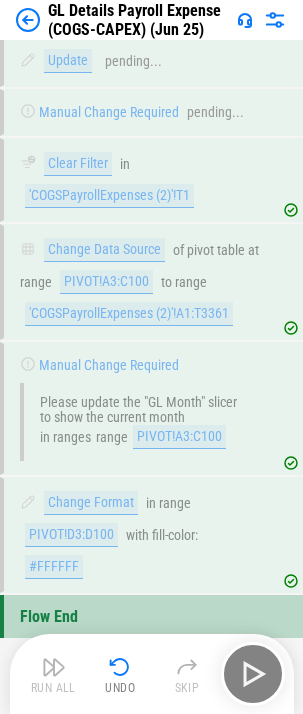 click on "Run All Undo Skip" at bounding box center (154, 674) 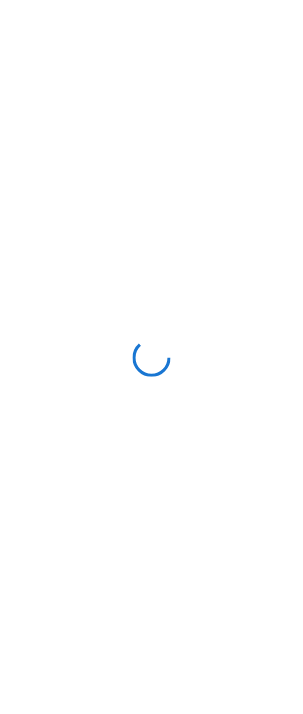 scroll, scrollTop: 0, scrollLeft: 0, axis: both 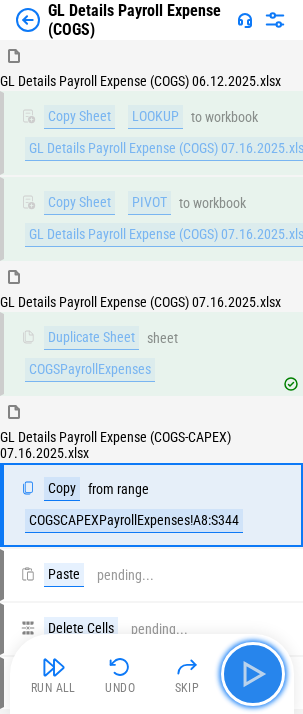 click at bounding box center [253, 674] 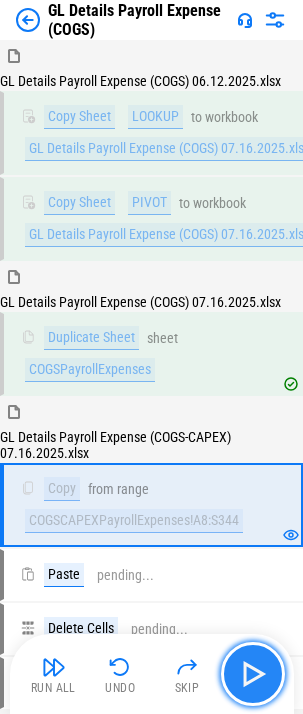 click at bounding box center [253, 674] 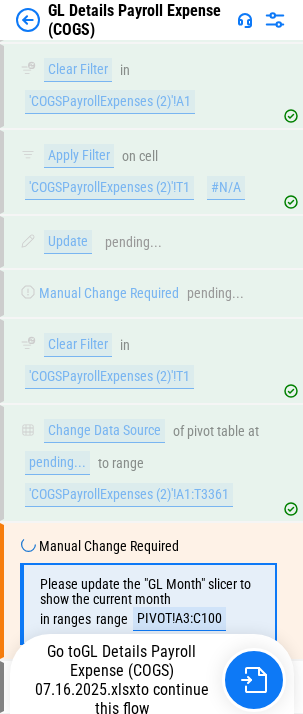 scroll, scrollTop: 1901, scrollLeft: 0, axis: vertical 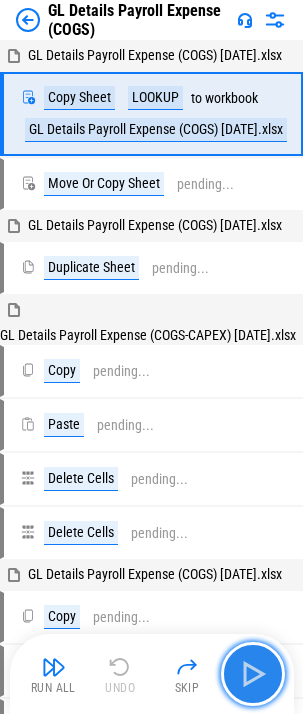 click at bounding box center (253, 674) 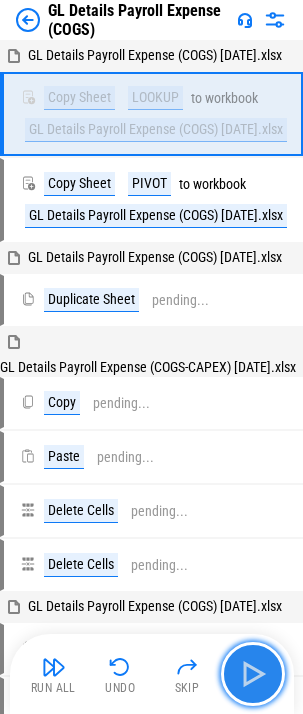 click at bounding box center [253, 674] 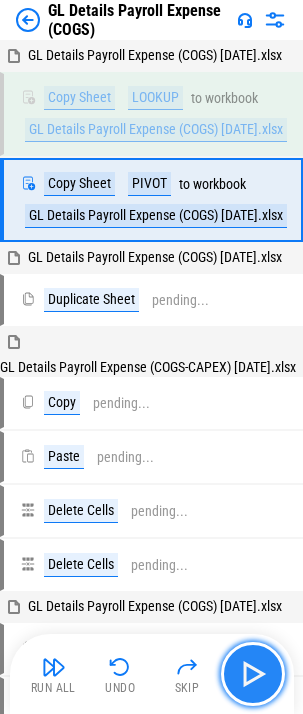 click at bounding box center [253, 674] 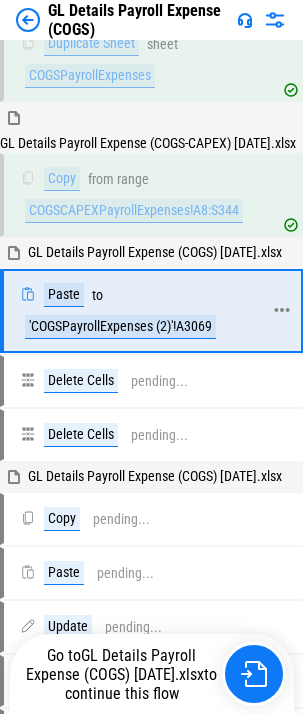 scroll, scrollTop: 288, scrollLeft: 0, axis: vertical 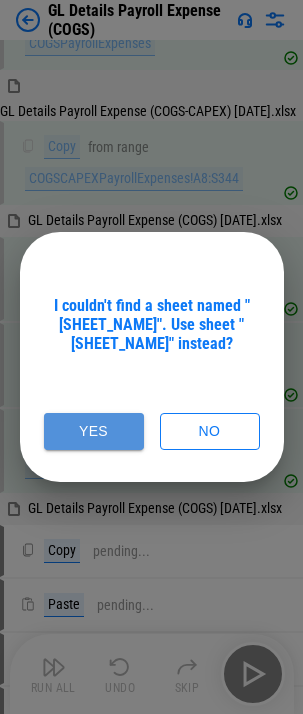 click on "Yes" at bounding box center (94, 431) 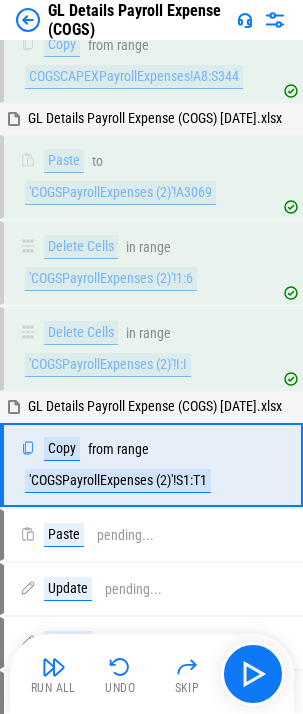 scroll, scrollTop: 596, scrollLeft: 0, axis: vertical 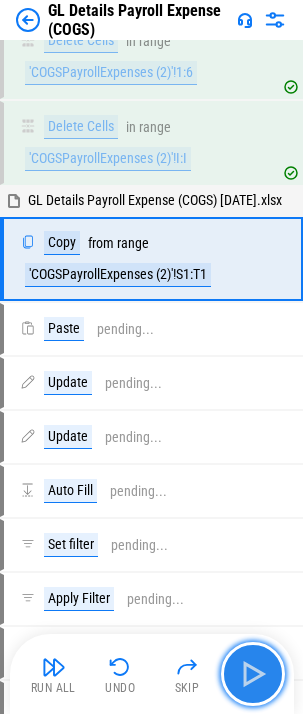 click at bounding box center [253, 674] 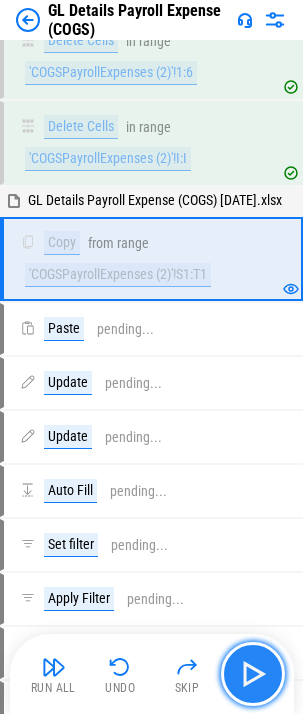click at bounding box center (253, 674) 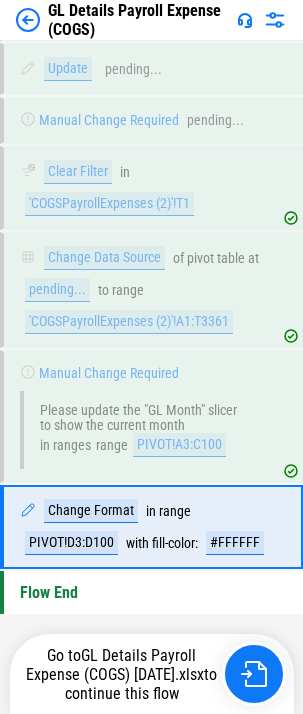 scroll, scrollTop: 1930, scrollLeft: 0, axis: vertical 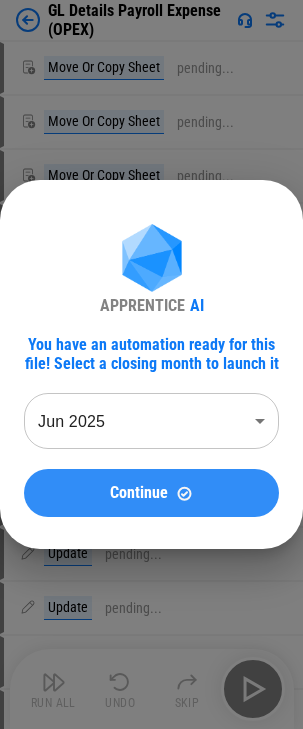click on "Continue" at bounding box center (139, 493) 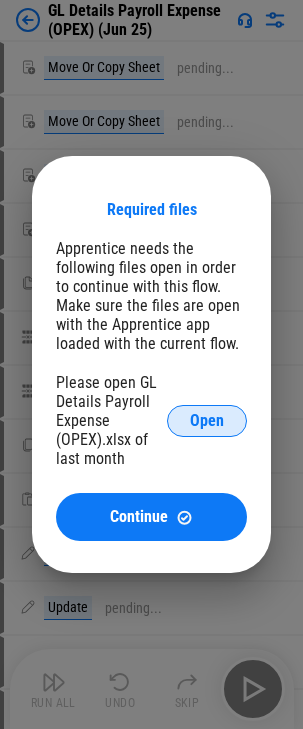 click on "Open" at bounding box center [207, 421] 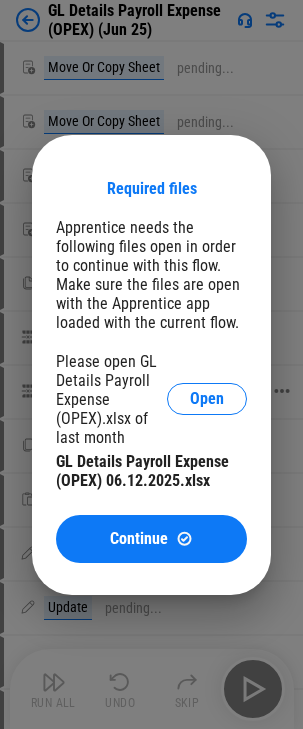 drag, startPoint x: 152, startPoint y: 543, endPoint x: 251, endPoint y: 504, distance: 106.404884 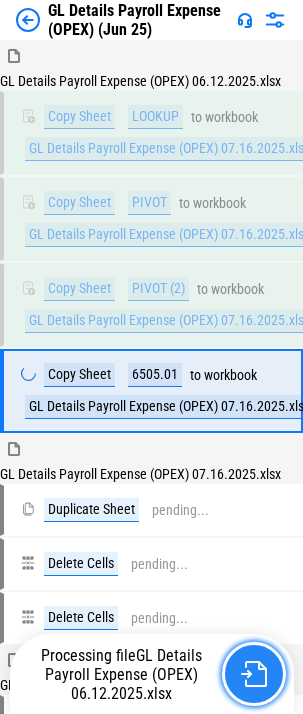 click at bounding box center (254, 674) 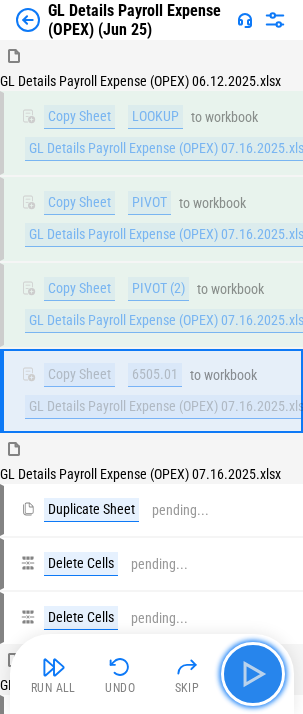 click at bounding box center (253, 674) 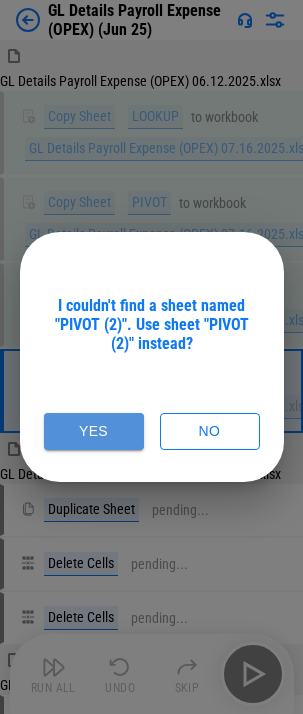 click on "Yes" at bounding box center (94, 431) 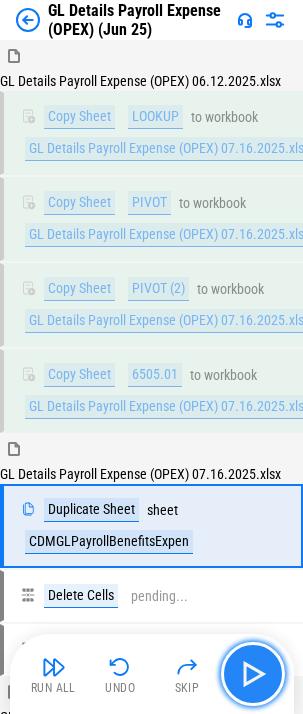 click at bounding box center [253, 674] 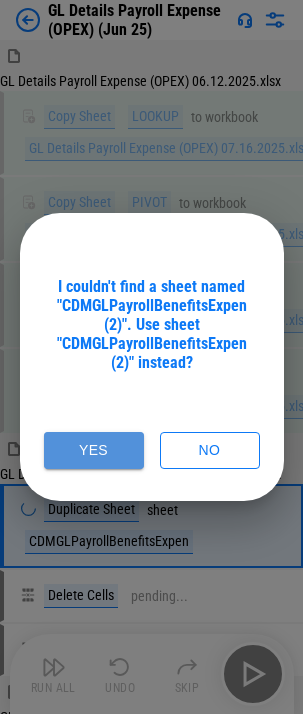 click on "Yes" at bounding box center [94, 450] 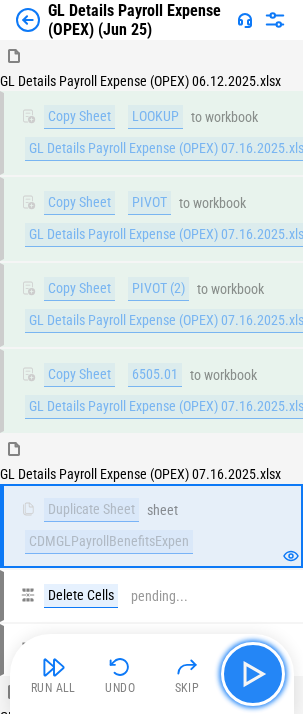 click at bounding box center [253, 674] 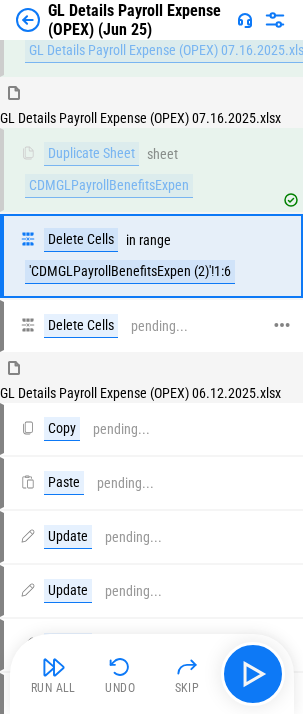 scroll, scrollTop: 257, scrollLeft: 0, axis: vertical 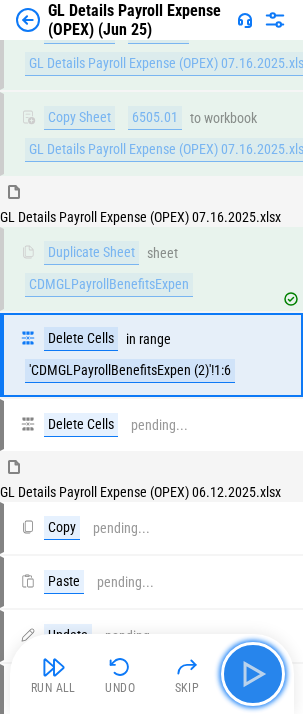 click at bounding box center [253, 674] 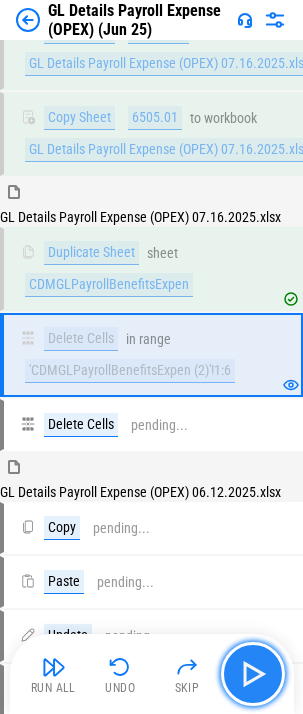 click at bounding box center (253, 674) 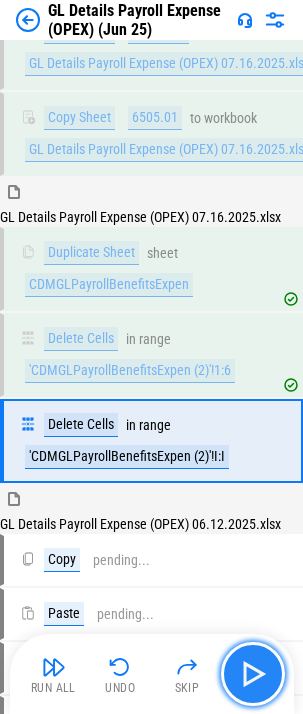click at bounding box center [253, 674] 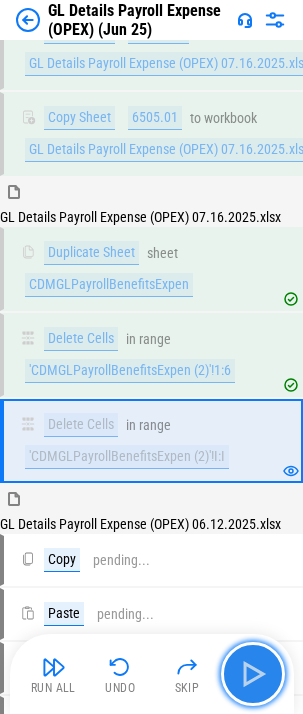 click at bounding box center (253, 674) 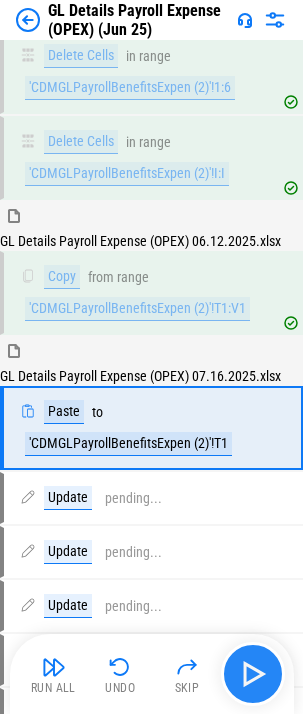 scroll, scrollTop: 549, scrollLeft: 0, axis: vertical 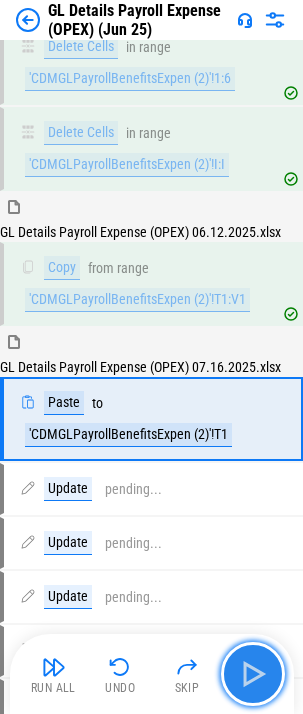 click at bounding box center (253, 674) 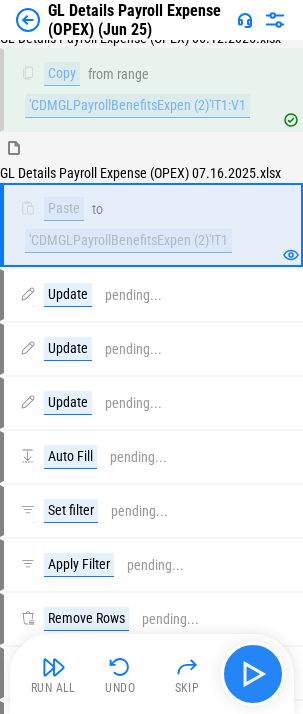 scroll, scrollTop: 708, scrollLeft: 0, axis: vertical 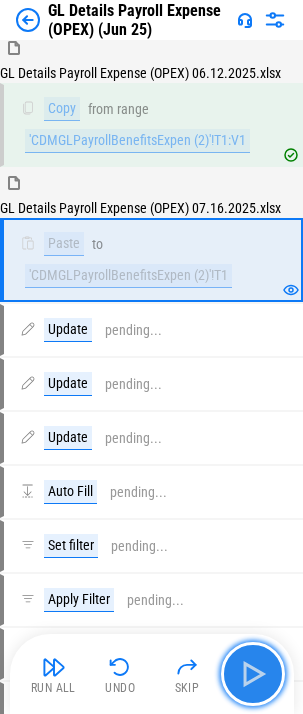 click at bounding box center (253, 674) 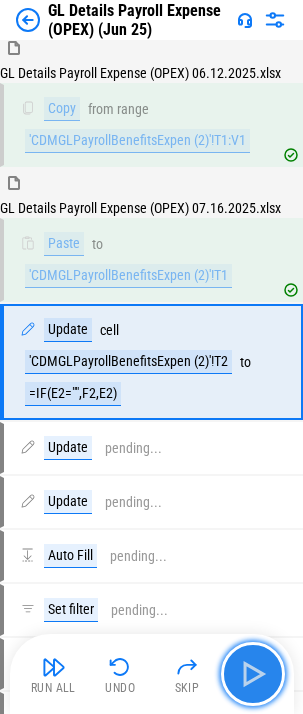 click at bounding box center [253, 674] 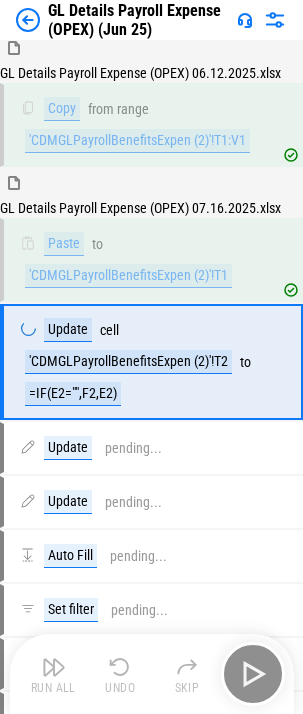 click on "Run All Undo Skip" at bounding box center (154, 674) 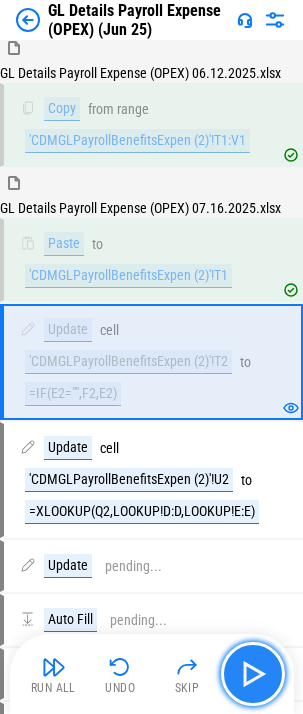 click at bounding box center [253, 674] 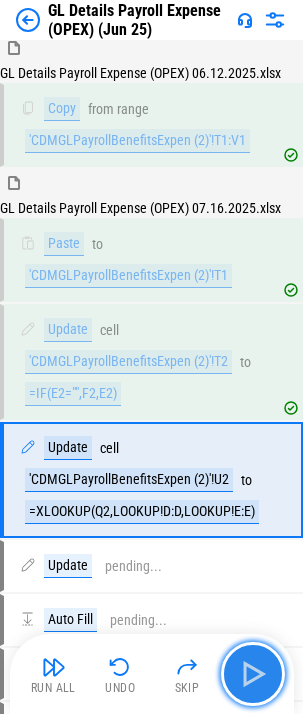 click at bounding box center (253, 674) 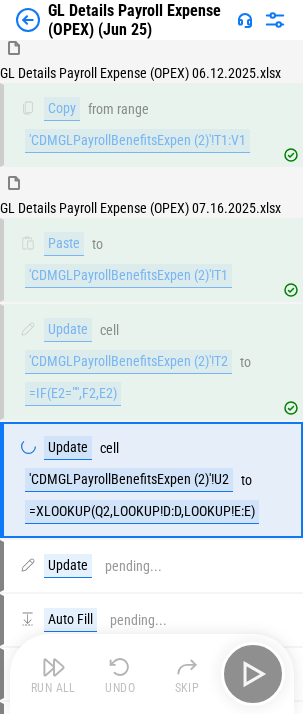 click on "Run All Undo Skip" at bounding box center [154, 674] 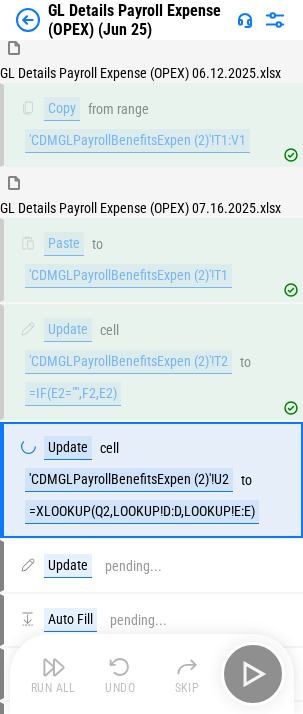 click on "Run All Undo Skip" at bounding box center [154, 674] 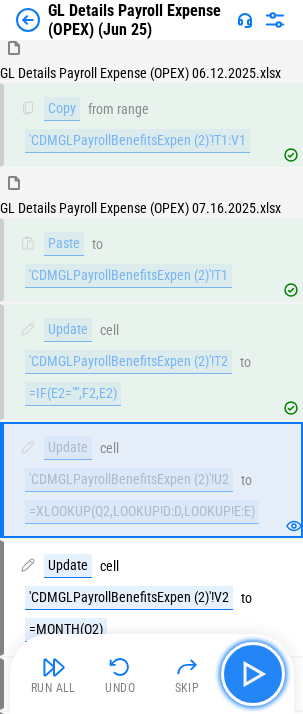 click at bounding box center [253, 674] 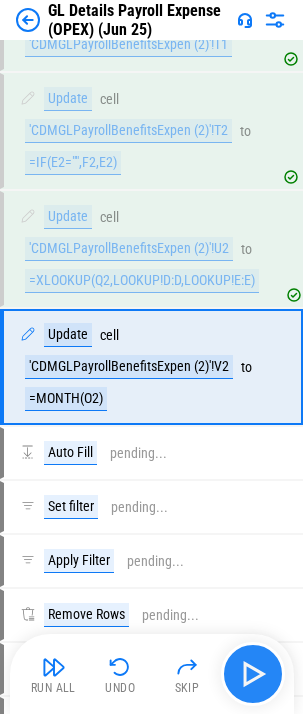 scroll, scrollTop: 953, scrollLeft: 0, axis: vertical 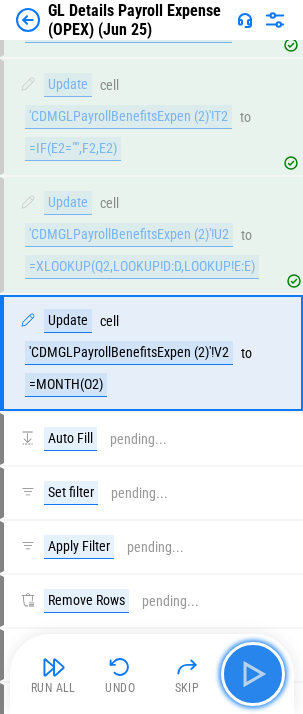 click at bounding box center [253, 674] 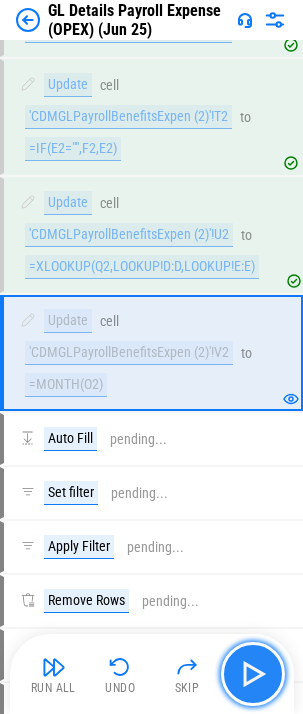 click at bounding box center (253, 674) 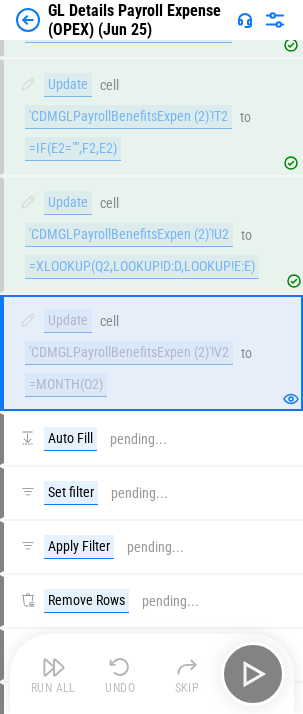 click on "Run All Undo Skip" at bounding box center (154, 674) 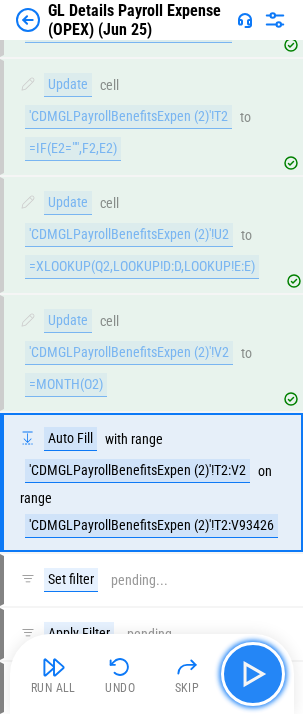 click at bounding box center (253, 674) 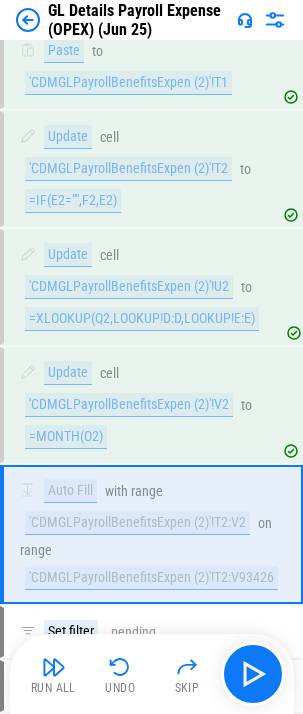 scroll, scrollTop: 853, scrollLeft: 0, axis: vertical 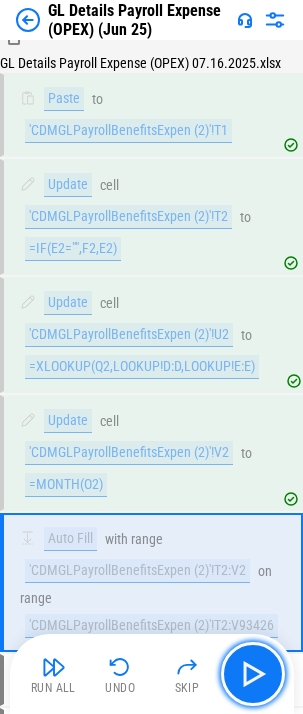 click at bounding box center (253, 674) 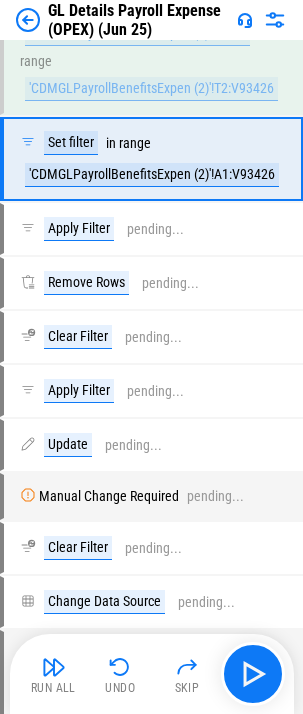 scroll, scrollTop: 1391, scrollLeft: 0, axis: vertical 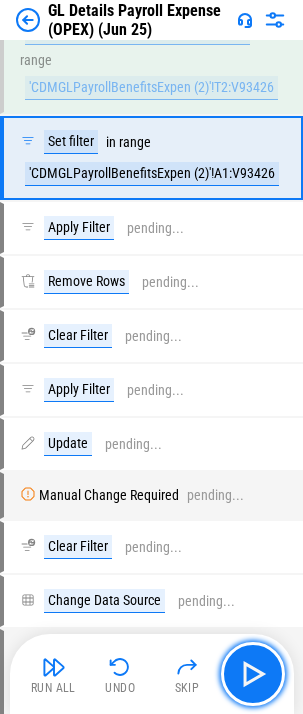 click at bounding box center [253, 674] 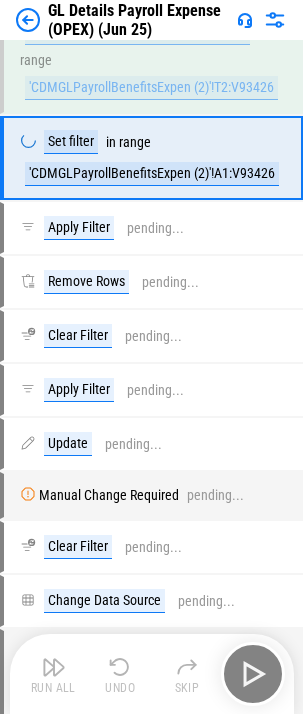 click on "Run All Undo Skip" at bounding box center [154, 674] 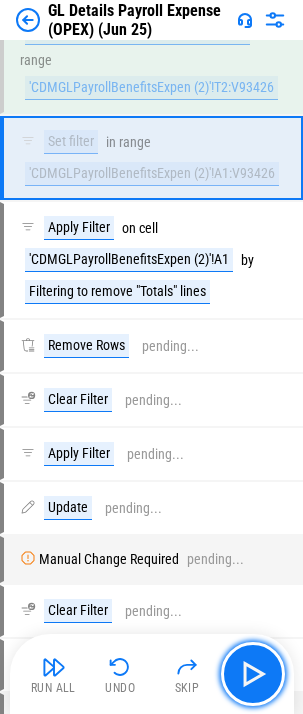 click at bounding box center [253, 674] 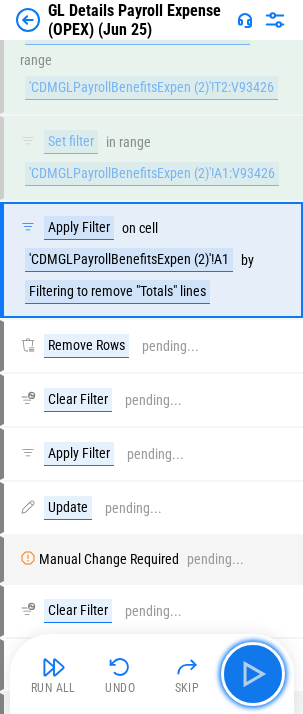 click at bounding box center (253, 674) 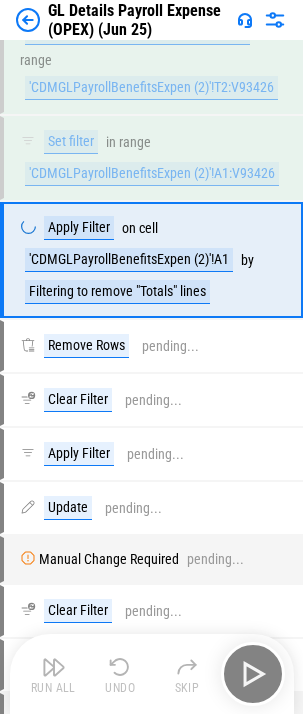 click on "Run All Undo Skip" at bounding box center (154, 674) 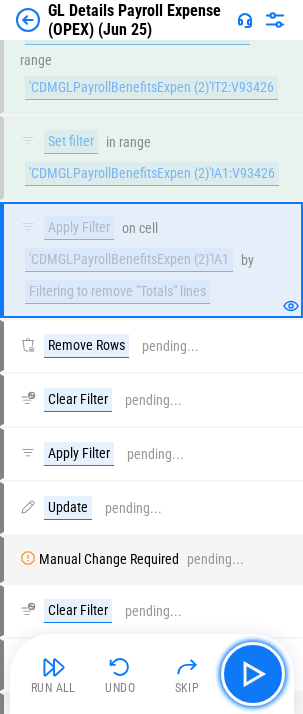 click at bounding box center (253, 674) 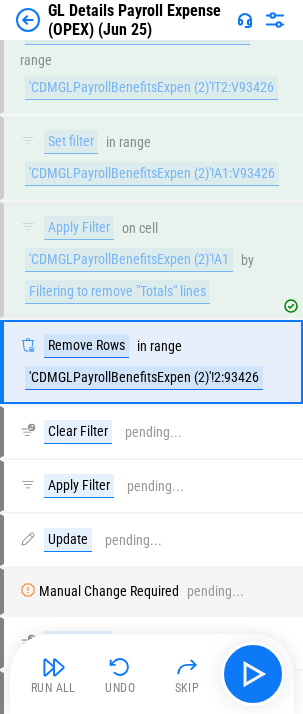 click on "Run All Undo Skip" at bounding box center (154, 674) 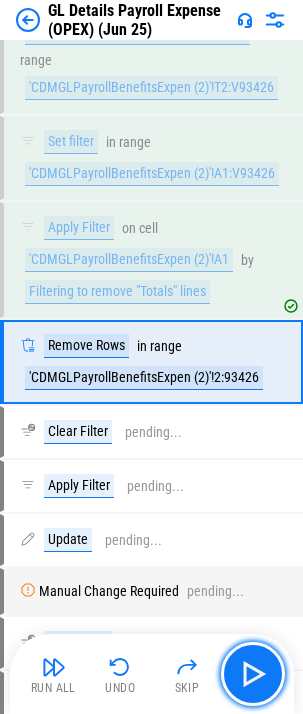 click at bounding box center (253, 674) 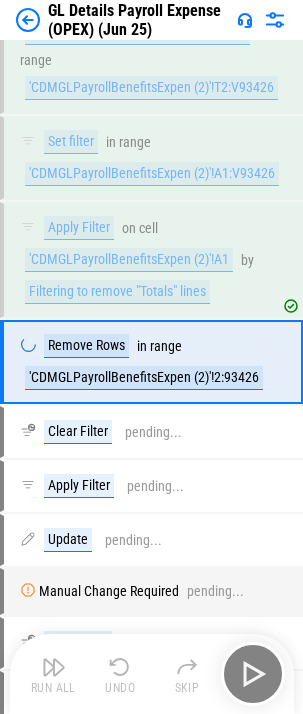 click on "Run All Undo Skip" at bounding box center [154, 674] 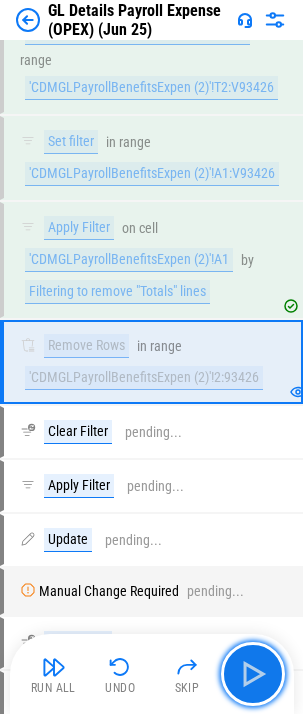 click at bounding box center (253, 674) 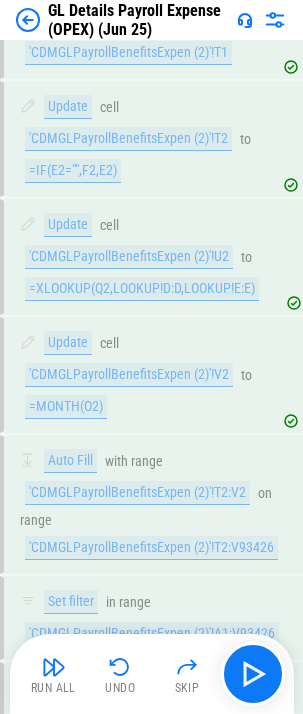 scroll, scrollTop: 1747, scrollLeft: 0, axis: vertical 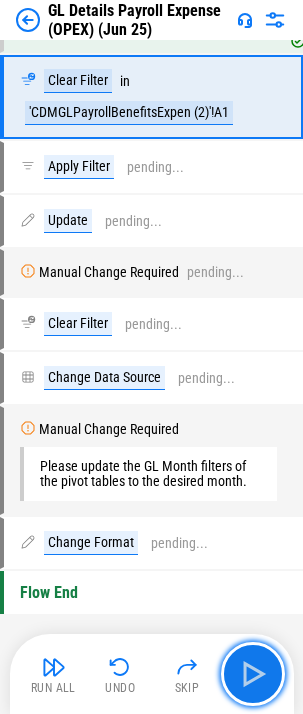 click at bounding box center (253, 674) 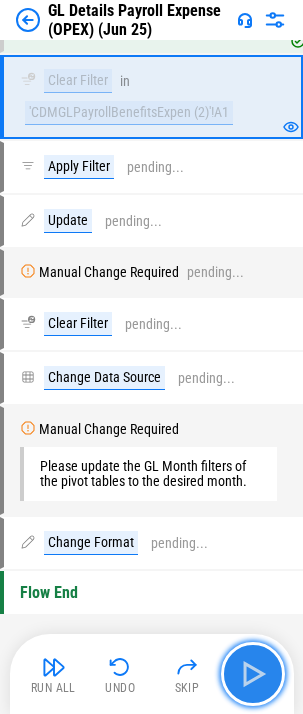 click at bounding box center [253, 674] 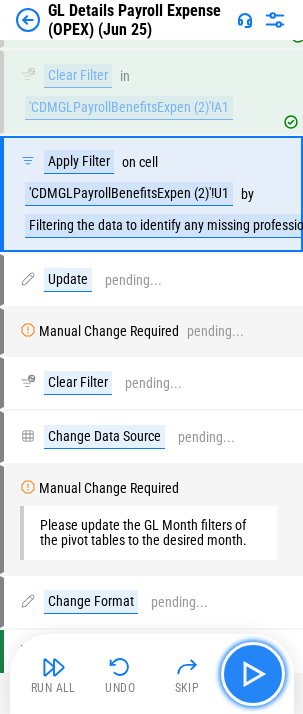 click at bounding box center (253, 674) 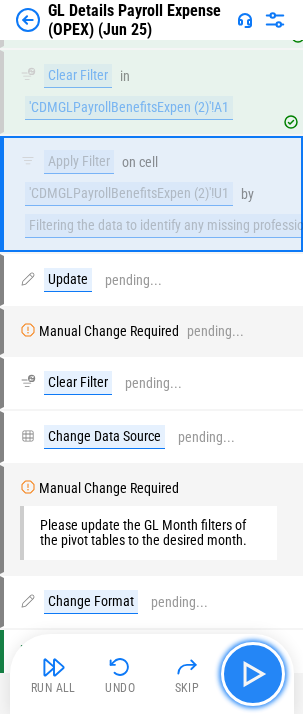 click at bounding box center [253, 674] 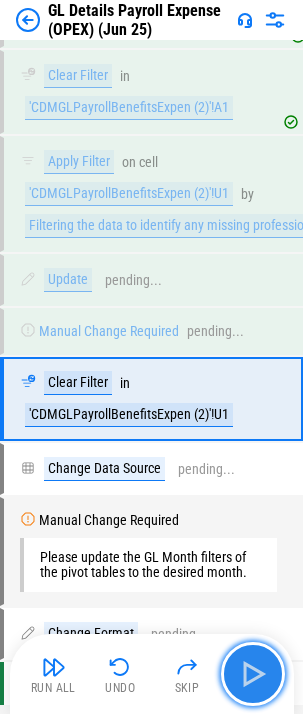 click at bounding box center (253, 674) 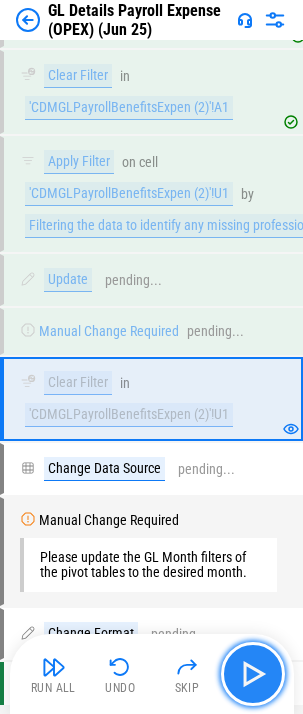 click at bounding box center (253, 674) 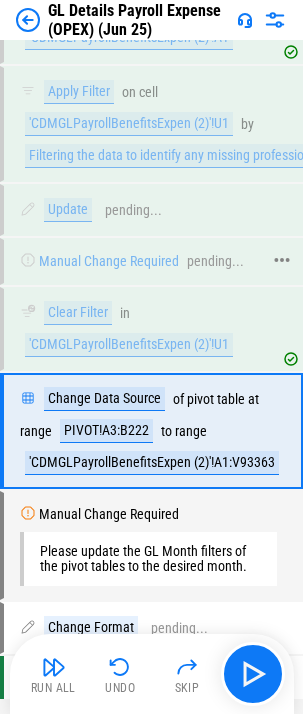 scroll, scrollTop: 1907, scrollLeft: 0, axis: vertical 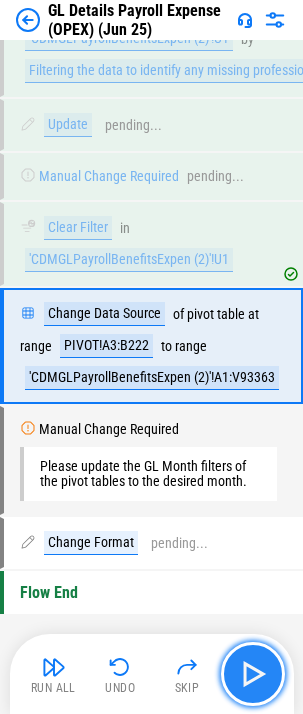 click at bounding box center (253, 674) 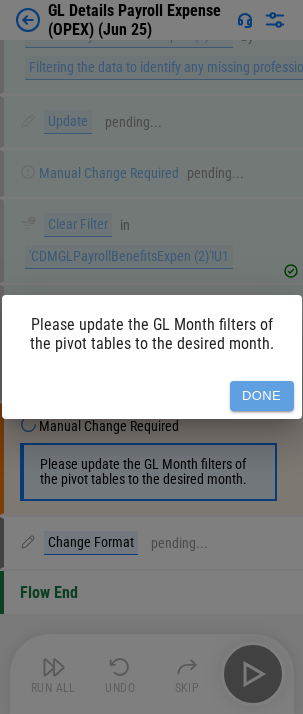 click on "Done" at bounding box center (262, 396) 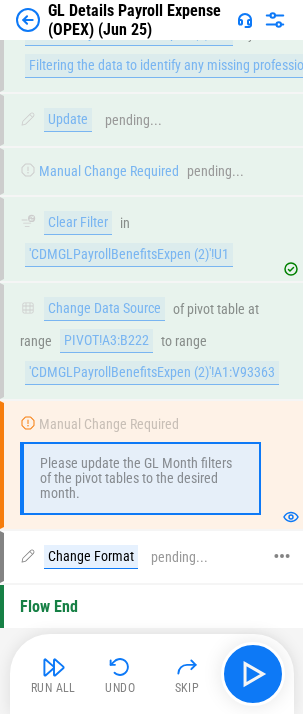 scroll, scrollTop: 1926, scrollLeft: 0, axis: vertical 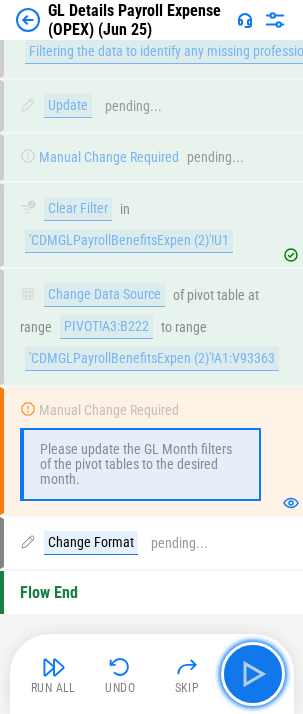 drag, startPoint x: 270, startPoint y: 668, endPoint x: 278, endPoint y: 641, distance: 28.160255 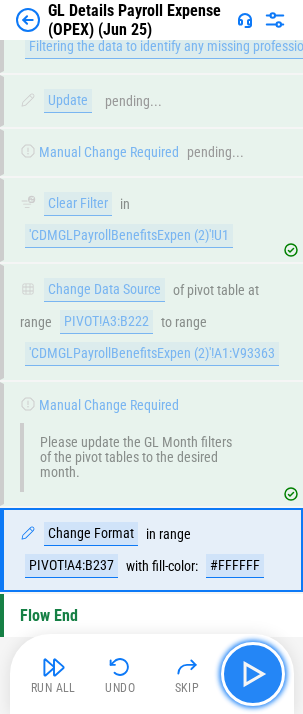 click at bounding box center (253, 674) 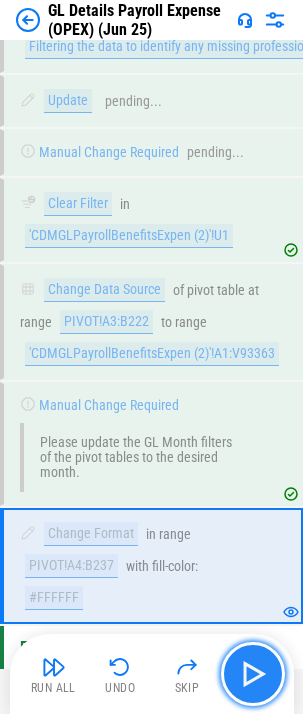 click at bounding box center [253, 674] 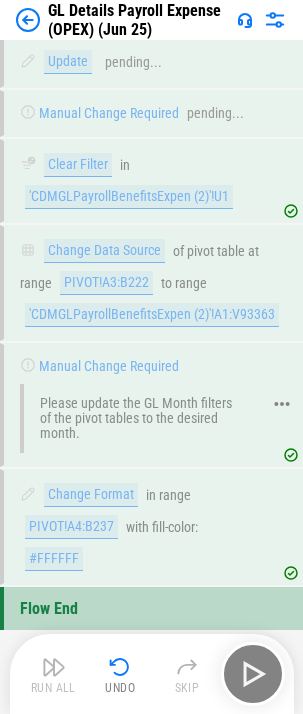 scroll, scrollTop: 1986, scrollLeft: 0, axis: vertical 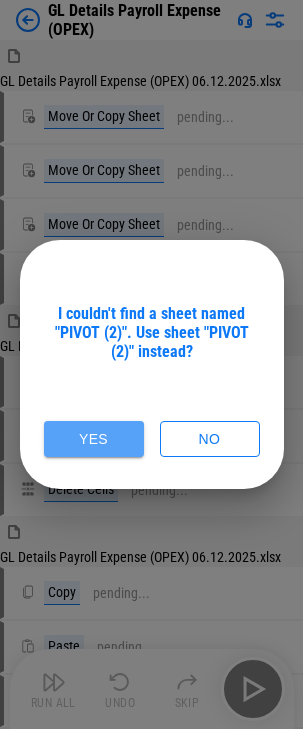 drag, startPoint x: 84, startPoint y: 435, endPoint x: -239, endPoint y: 761, distance: 458.9172 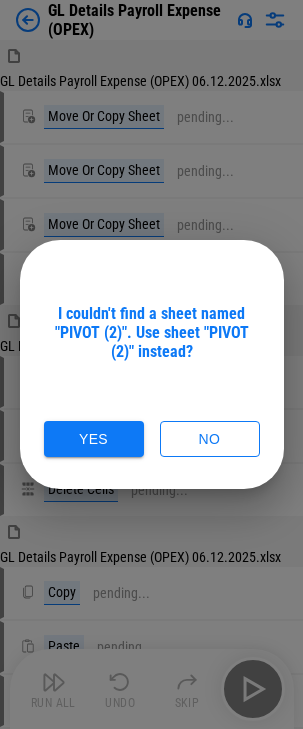 drag, startPoint x: 97, startPoint y: 438, endPoint x: -1228, endPoint y: 810, distance: 1376.23 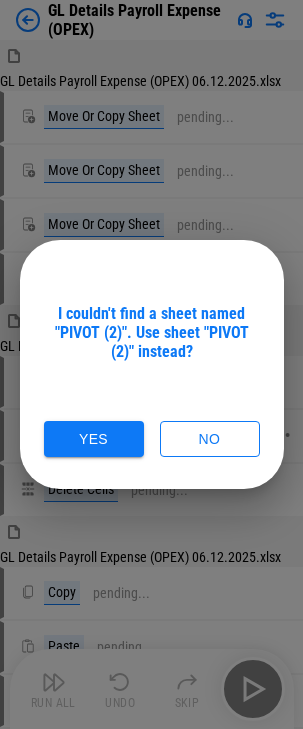 drag, startPoint x: 82, startPoint y: 438, endPoint x: 87, endPoint y: 453, distance: 15.811388 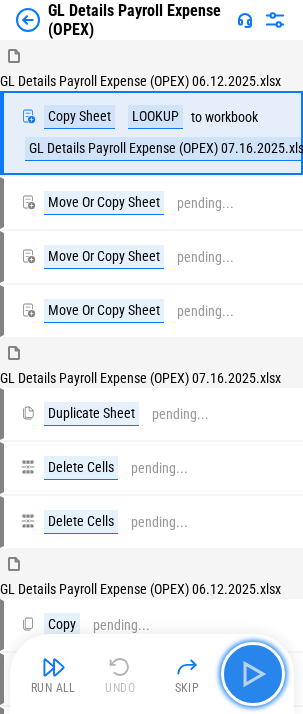 click at bounding box center [253, 674] 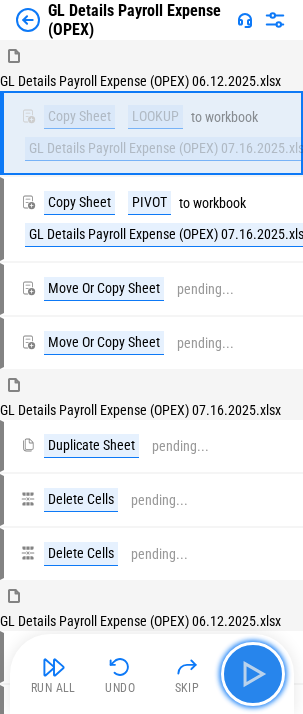 click at bounding box center [253, 674] 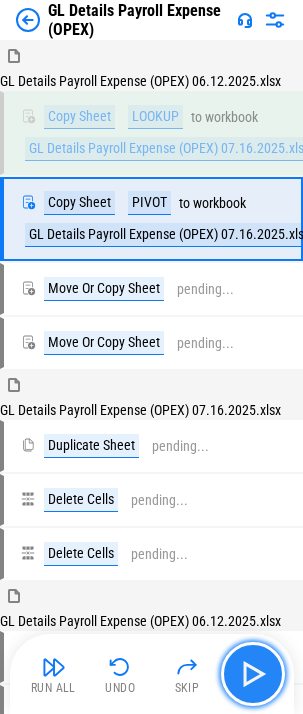 click at bounding box center [253, 674] 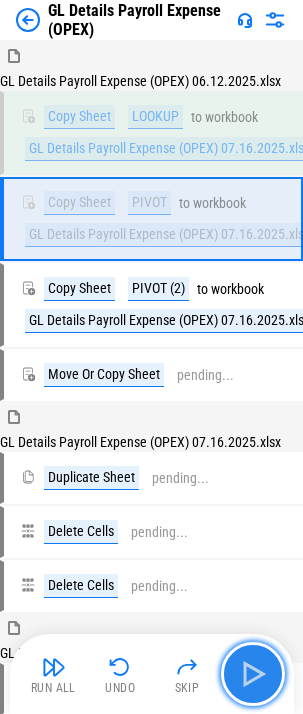 click at bounding box center [253, 674] 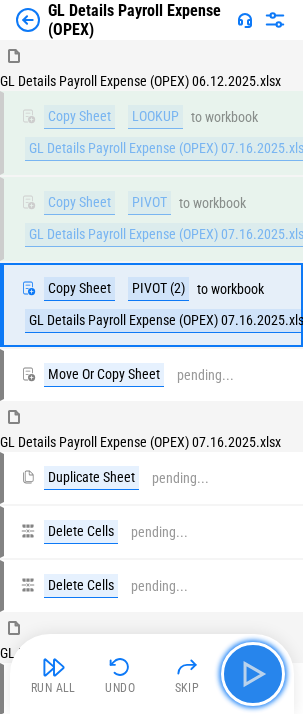 click at bounding box center (253, 674) 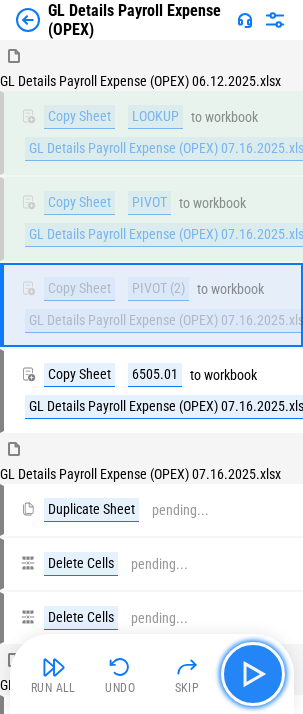 click at bounding box center (253, 674) 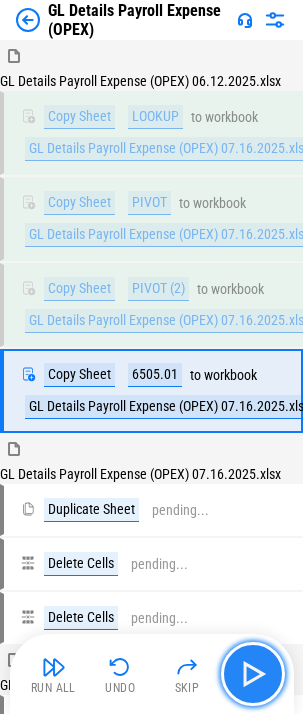 click at bounding box center (253, 674) 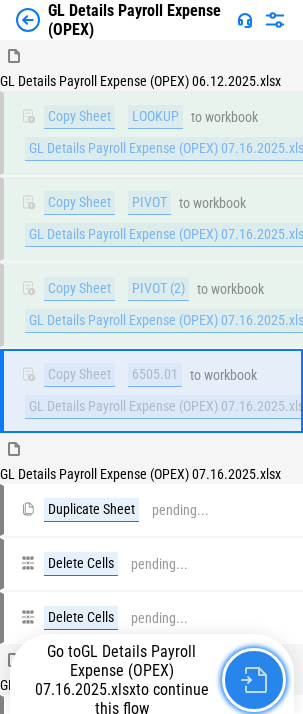 click at bounding box center [254, 680] 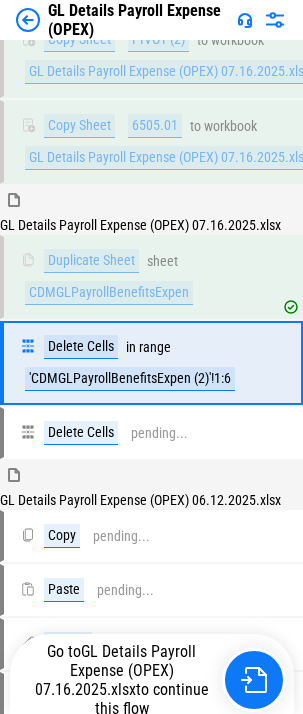 scroll, scrollTop: 257, scrollLeft: 0, axis: vertical 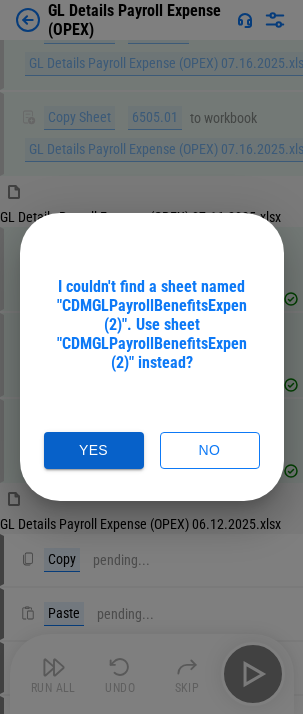 click on "Yes" at bounding box center (94, 450) 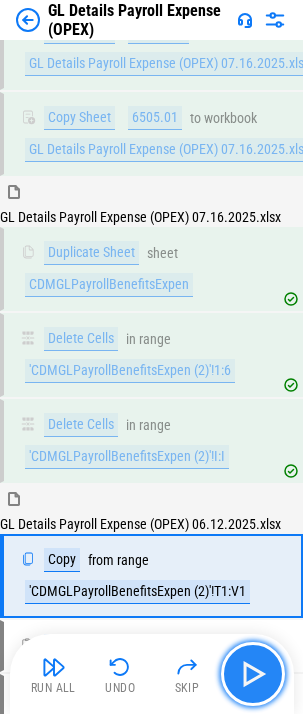 click at bounding box center [253, 674] 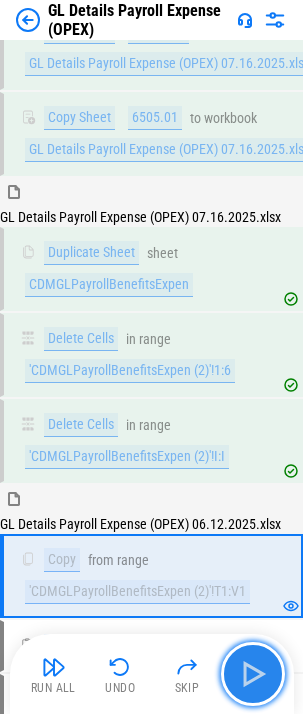 click at bounding box center (253, 674) 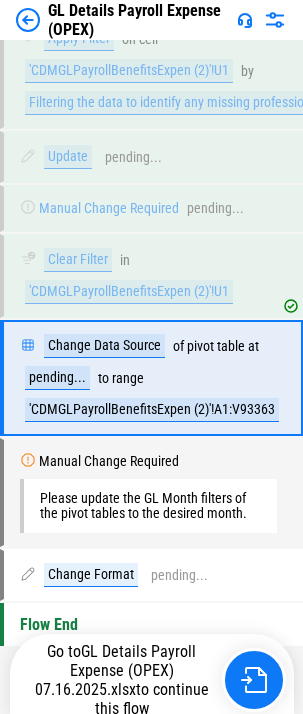 scroll, scrollTop: 1896, scrollLeft: 0, axis: vertical 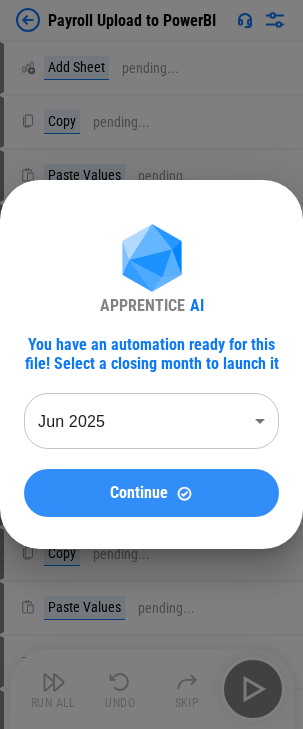 click at bounding box center (184, 493) 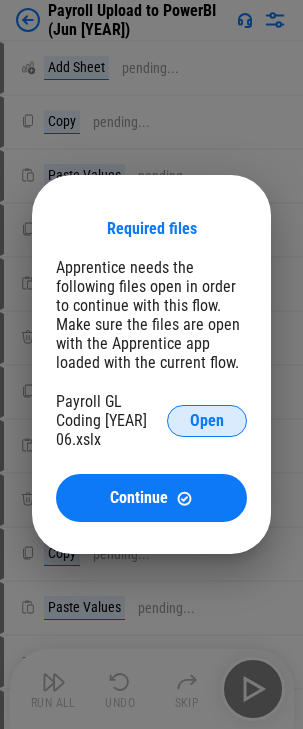 drag, startPoint x: 151, startPoint y: 495, endPoint x: 214, endPoint y: 404, distance: 110.67972 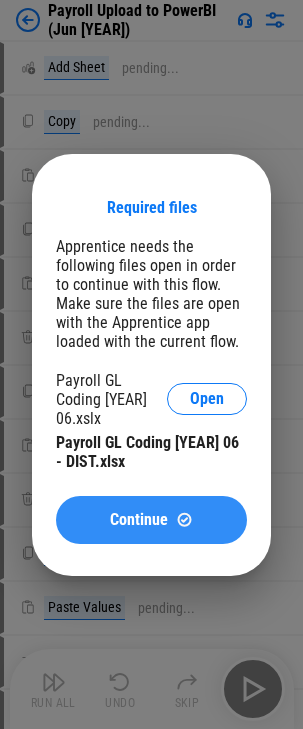 click on "Continue" at bounding box center (139, 520) 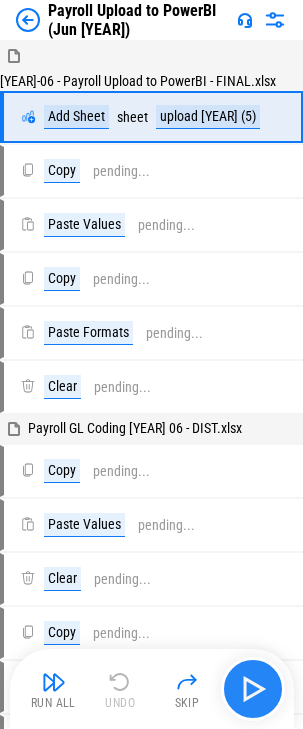 click at bounding box center (253, 689) 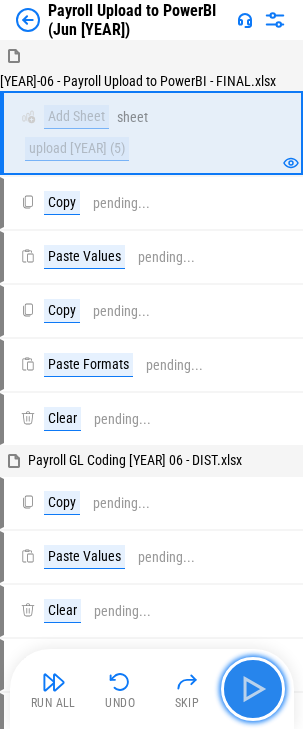 click at bounding box center (253, 689) 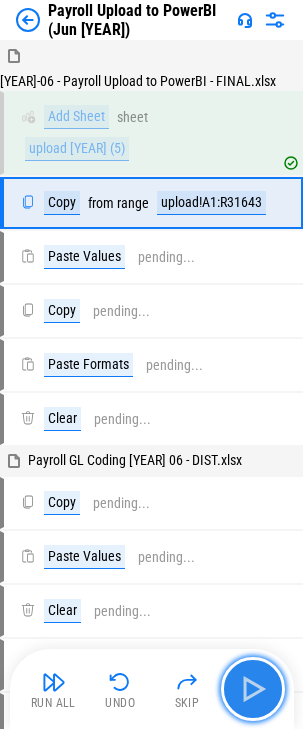 click at bounding box center [253, 689] 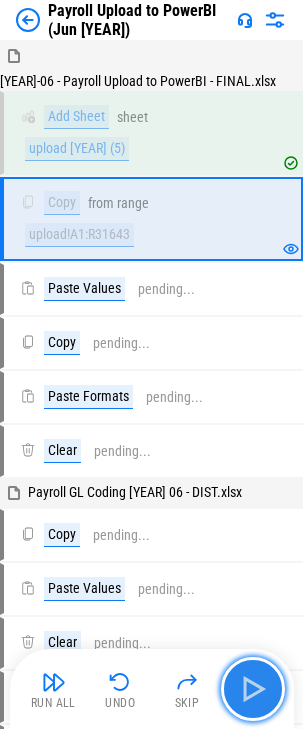 click at bounding box center (253, 689) 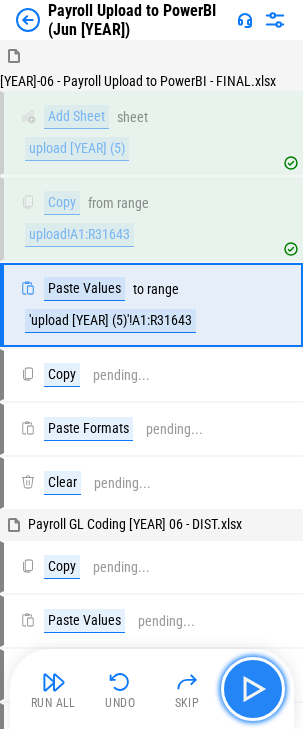click at bounding box center [253, 689] 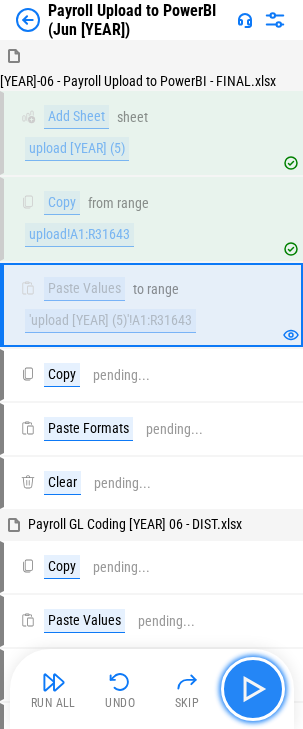 click at bounding box center [253, 689] 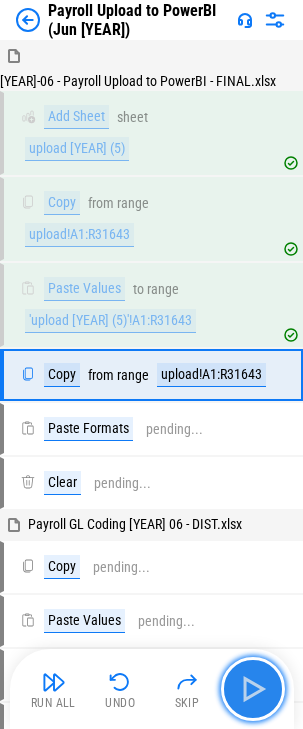 click at bounding box center (253, 689) 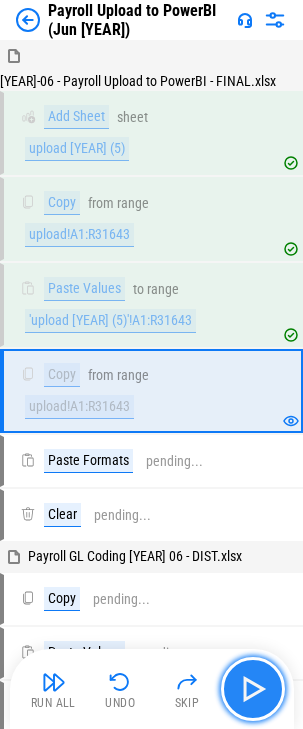 click at bounding box center [253, 689] 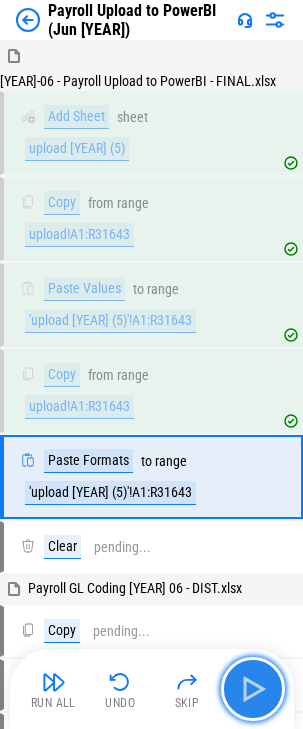click at bounding box center (253, 689) 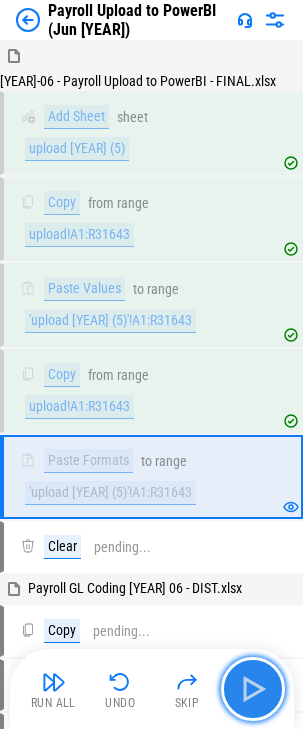 click at bounding box center (253, 689) 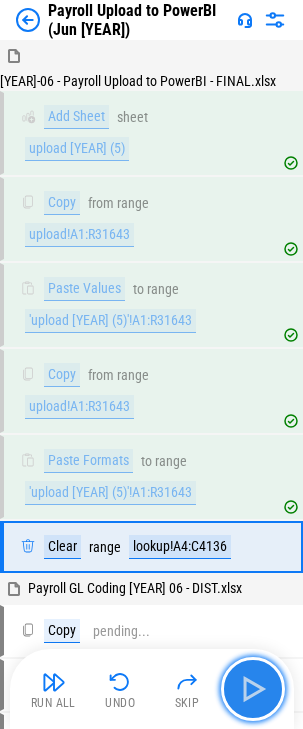 click at bounding box center (253, 689) 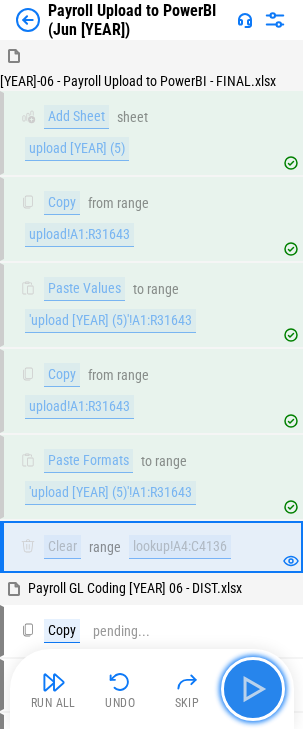 click at bounding box center (253, 689) 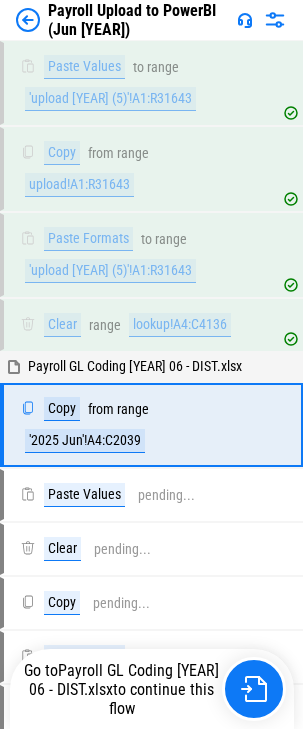 scroll, scrollTop: 232, scrollLeft: 0, axis: vertical 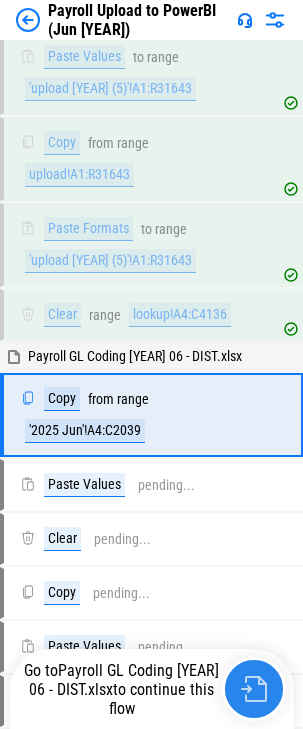 click at bounding box center (254, 689) 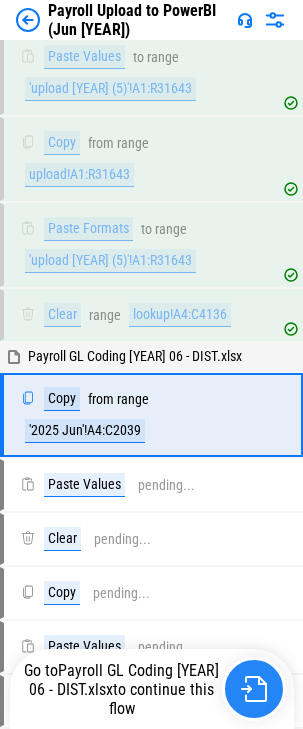 click at bounding box center (254, 689) 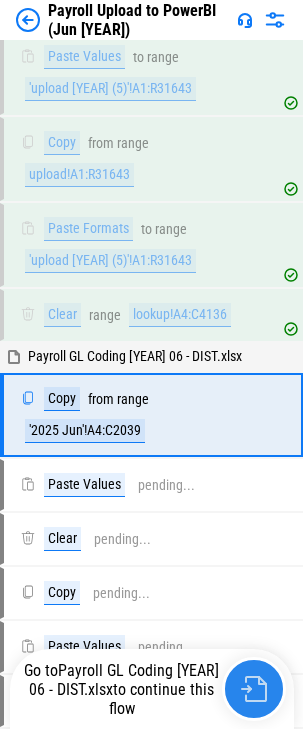click at bounding box center [254, 689] 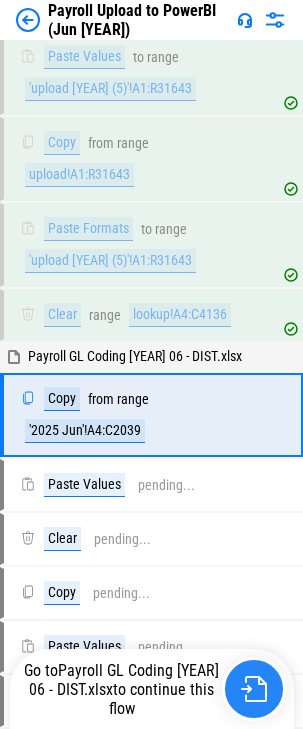 click at bounding box center [254, 689] 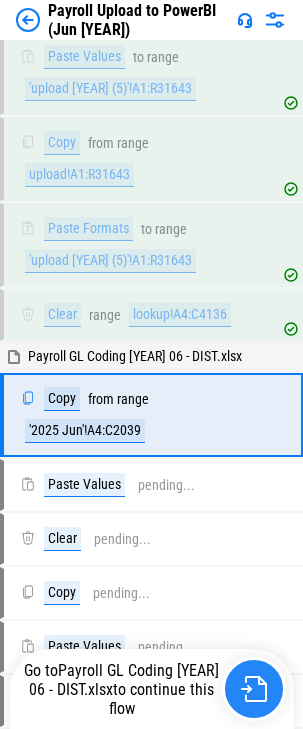 click at bounding box center [254, 689] 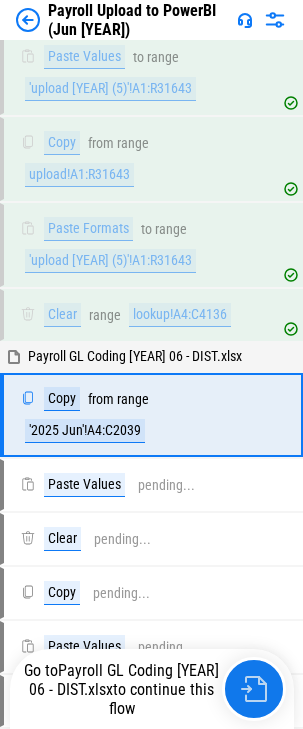 drag, startPoint x: 246, startPoint y: 694, endPoint x: 312, endPoint y: 688, distance: 66.27216 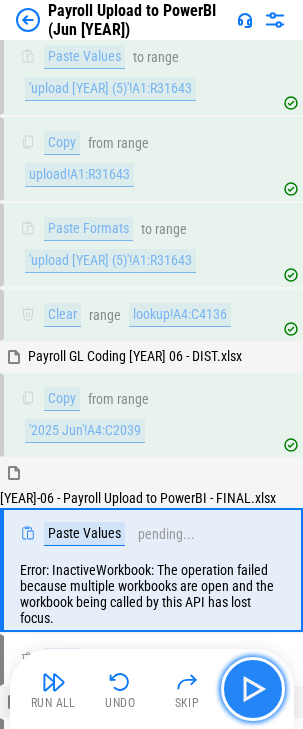 click at bounding box center (253, 689) 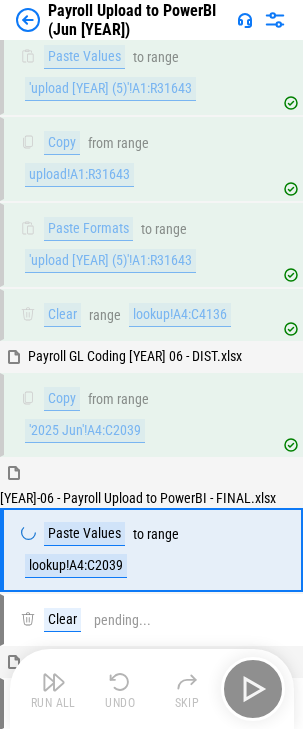 click on "Run All Undo Skip" at bounding box center (154, 689) 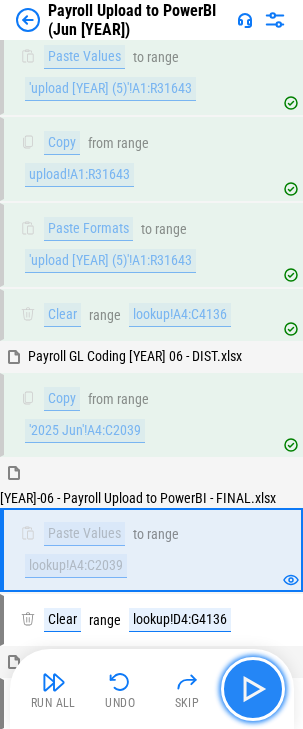 click at bounding box center [253, 689] 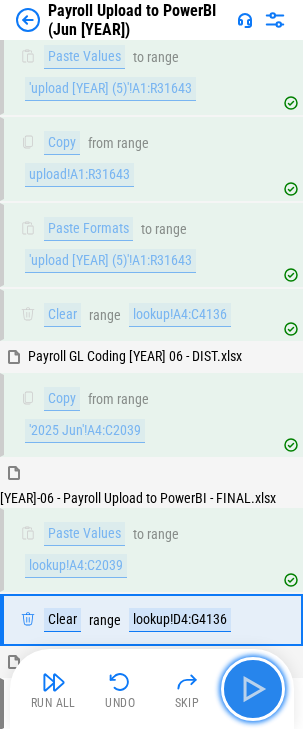 click at bounding box center (253, 689) 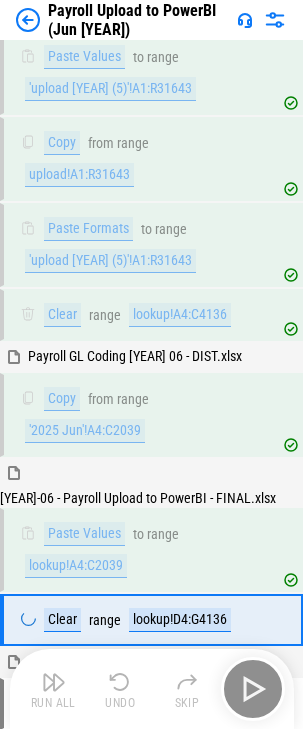 click on "Run All Undo Skip" at bounding box center [154, 689] 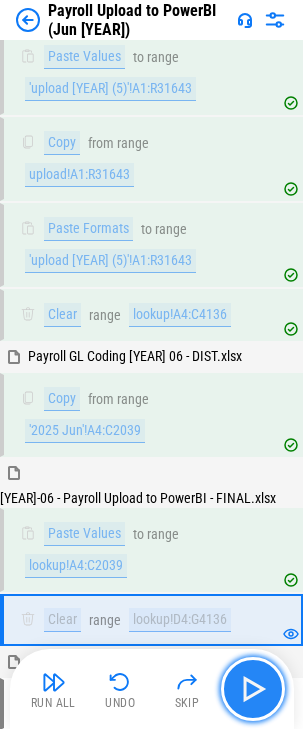 click at bounding box center (253, 689) 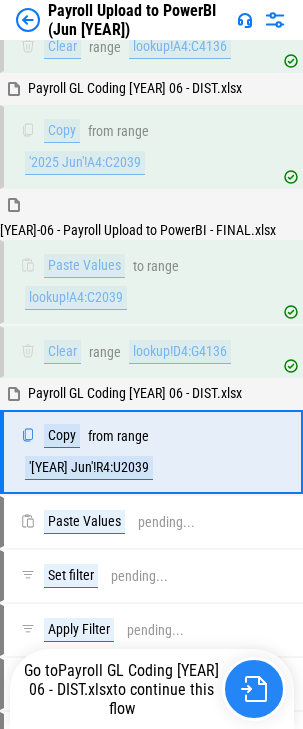 scroll, scrollTop: 518, scrollLeft: 0, axis: vertical 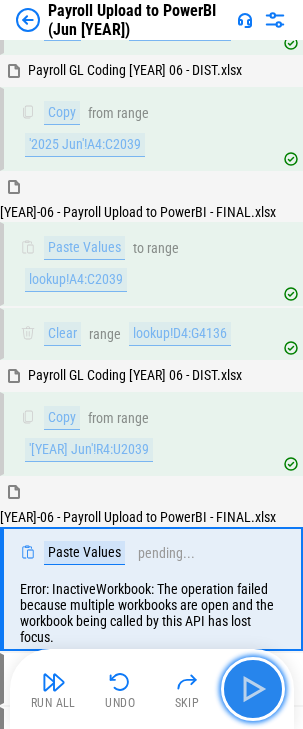 click at bounding box center [253, 689] 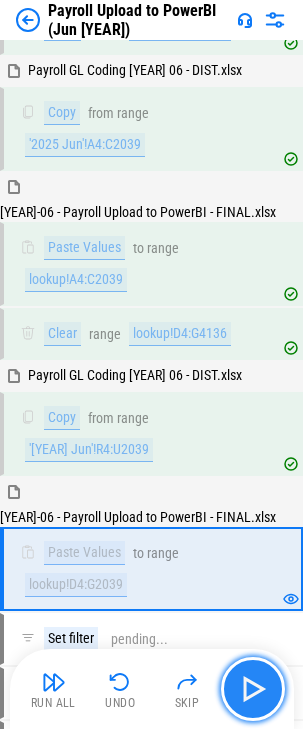 click at bounding box center [253, 689] 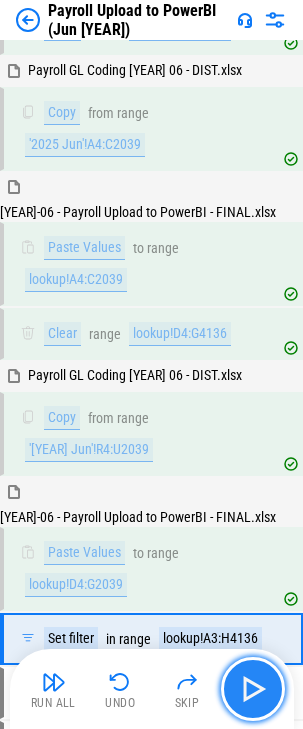 click at bounding box center [253, 689] 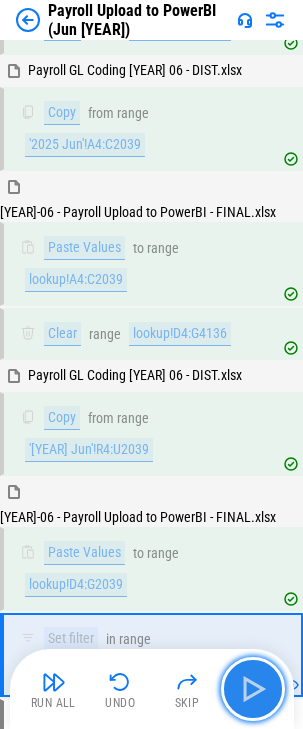 click at bounding box center [253, 689] 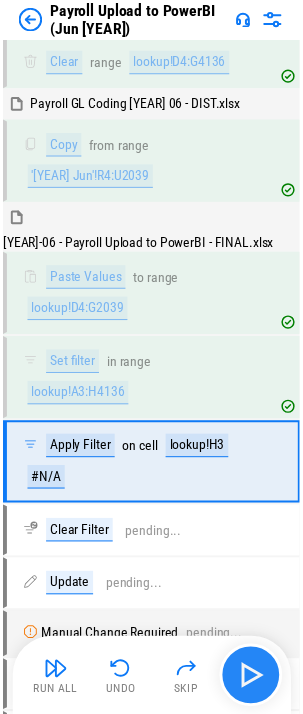 scroll, scrollTop: 806, scrollLeft: 0, axis: vertical 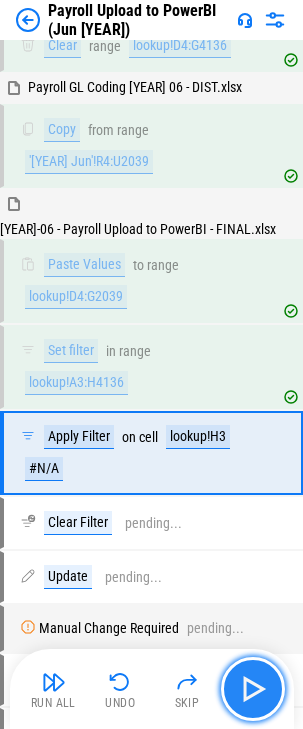 click at bounding box center [253, 689] 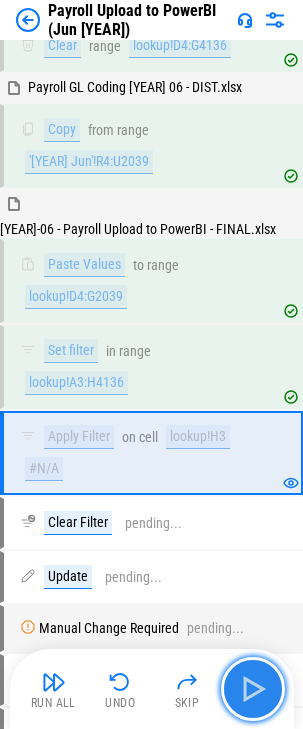 click at bounding box center (253, 689) 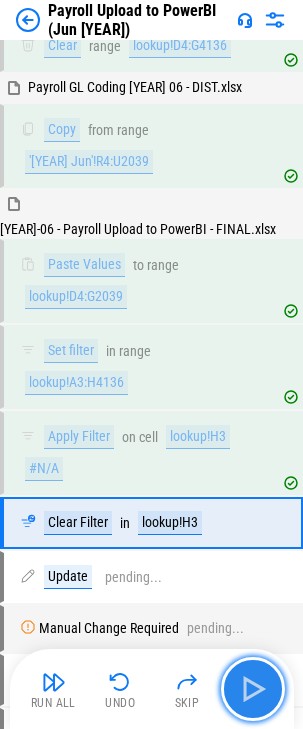 click at bounding box center (253, 689) 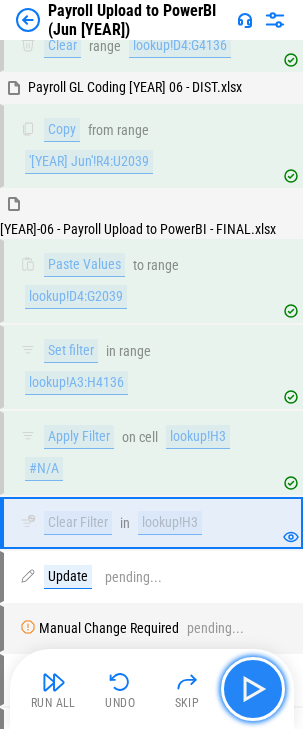 click at bounding box center [253, 689] 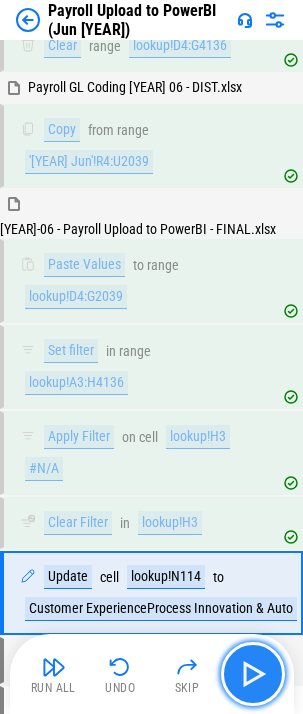 click at bounding box center [253, 674] 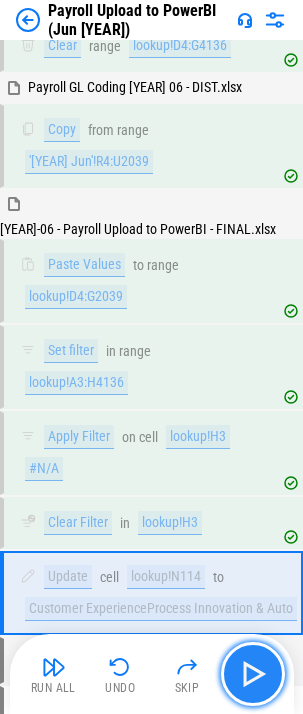 click at bounding box center [253, 674] 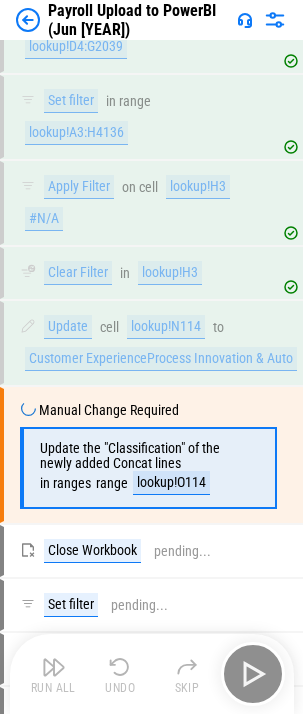 scroll, scrollTop: 1065, scrollLeft: 0, axis: vertical 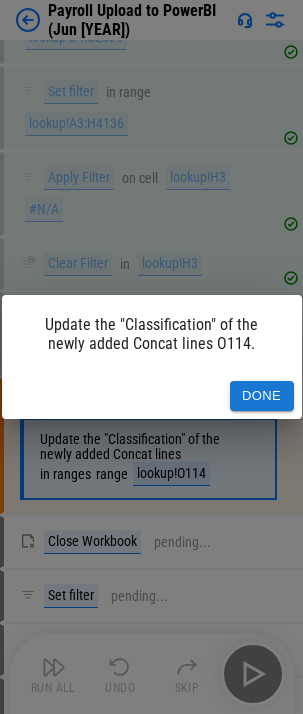 drag, startPoint x: 258, startPoint y: 389, endPoint x: -217, endPoint y: 579, distance: 511.59067 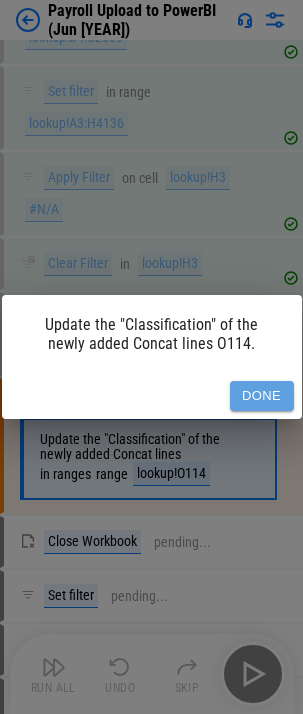 click on "Done" at bounding box center [262, 396] 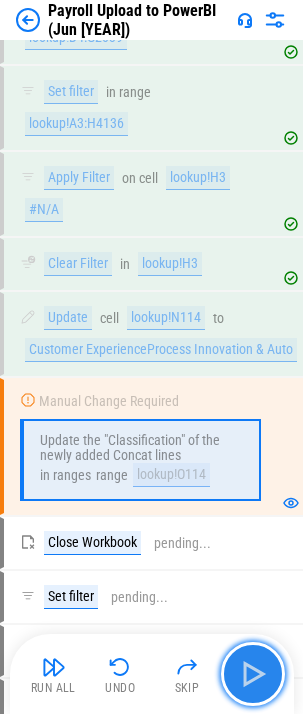 click at bounding box center (253, 674) 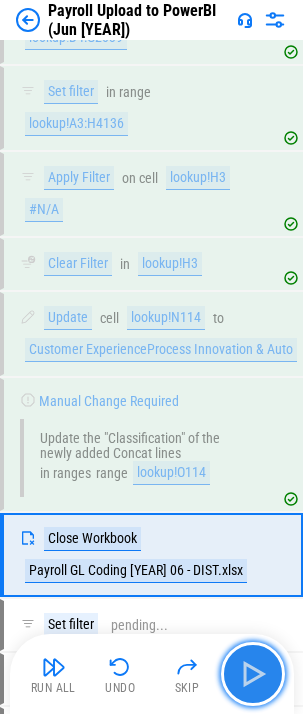 click at bounding box center (253, 674) 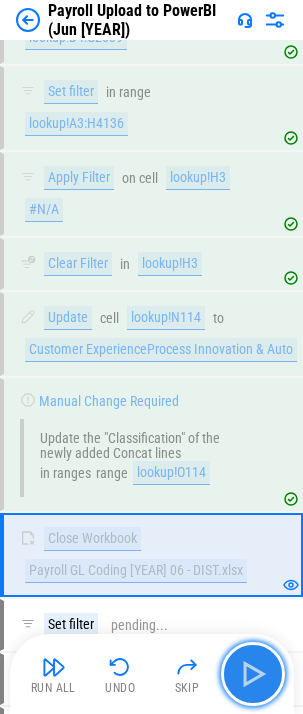 click at bounding box center [253, 674] 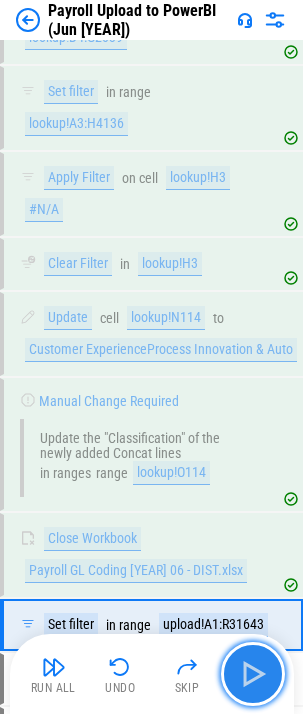 click at bounding box center (253, 674) 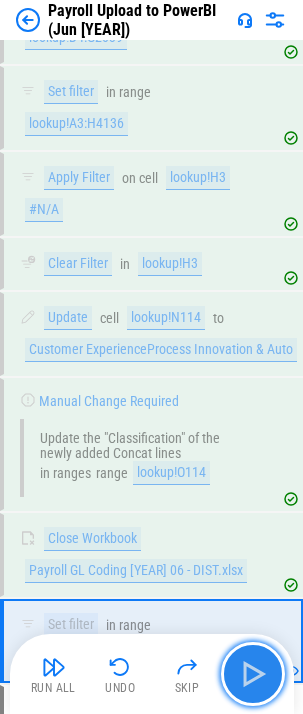 click at bounding box center (253, 674) 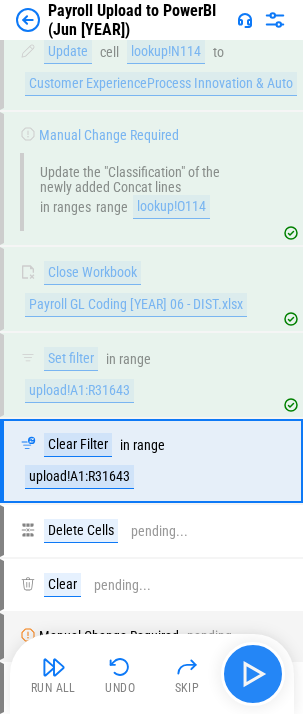 scroll, scrollTop: 1346, scrollLeft: 0, axis: vertical 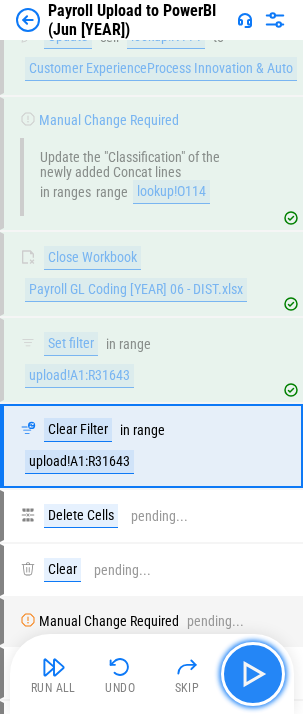 click at bounding box center (253, 674) 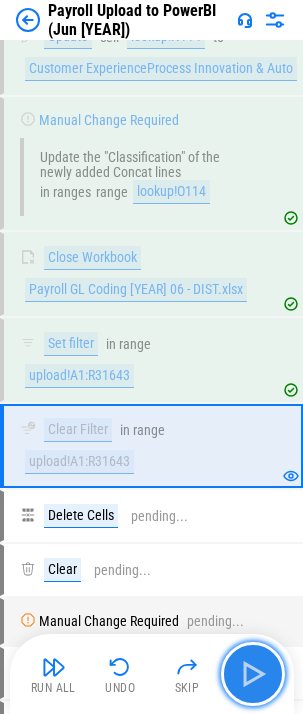 click at bounding box center (253, 674) 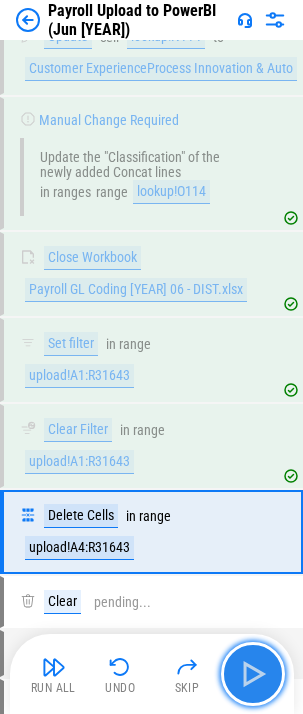 click at bounding box center (253, 674) 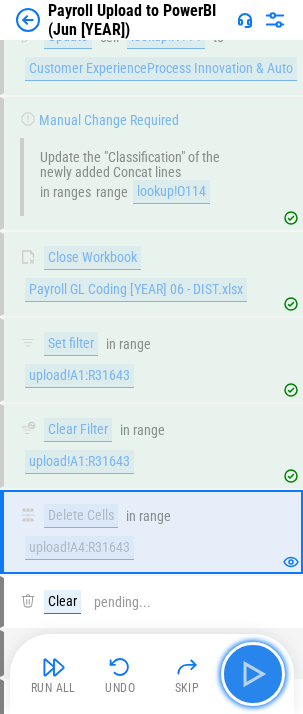 click at bounding box center (253, 674) 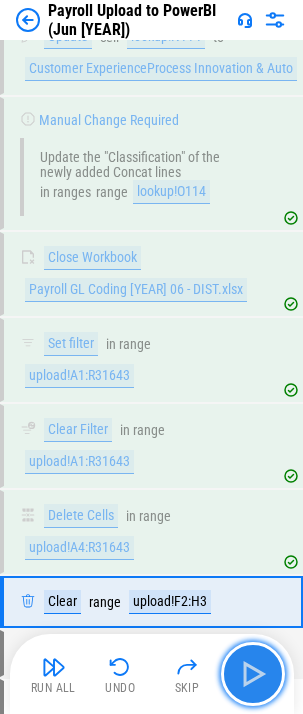 click at bounding box center (253, 674) 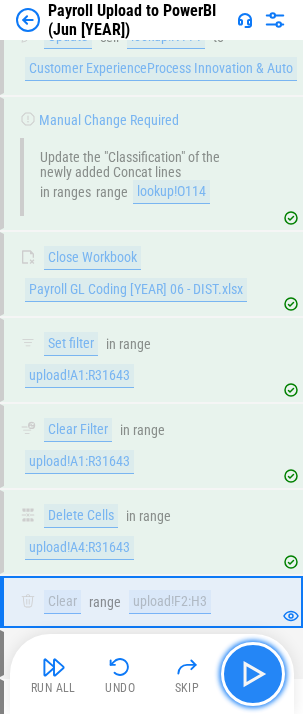 click at bounding box center [253, 674] 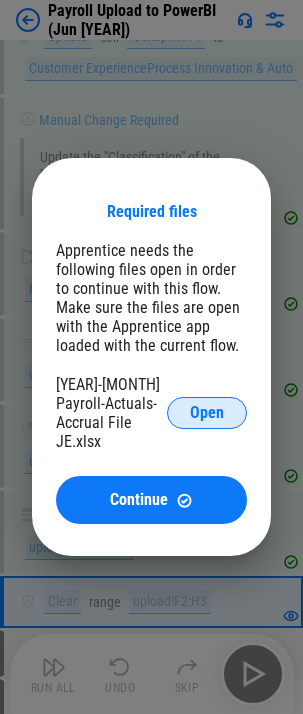click on "Open" at bounding box center [207, 413] 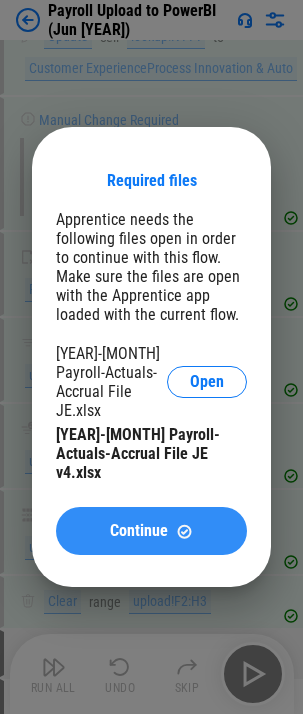 click on "Continue" at bounding box center [139, 531] 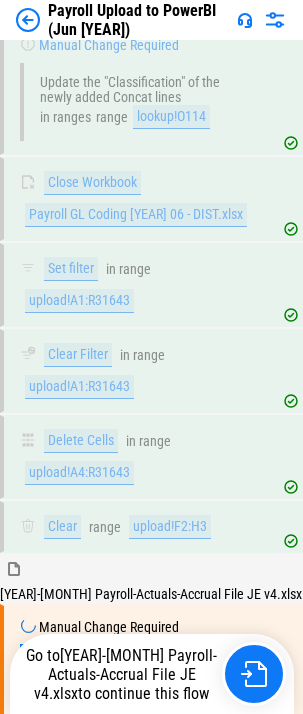 scroll, scrollTop: 1643, scrollLeft: 0, axis: vertical 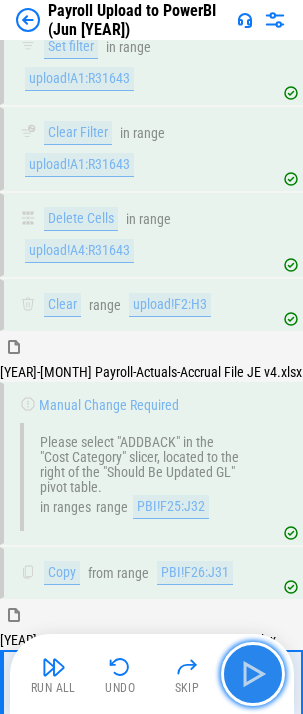 click at bounding box center (253, 674) 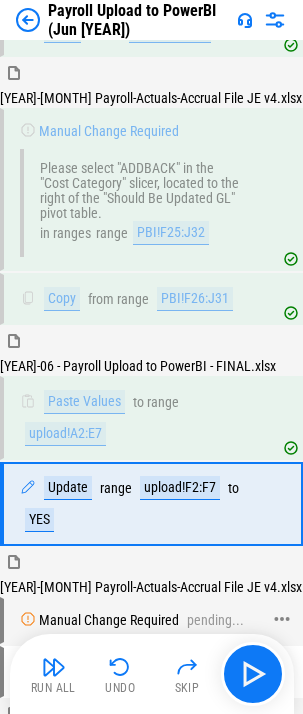scroll, scrollTop: 1937, scrollLeft: 0, axis: vertical 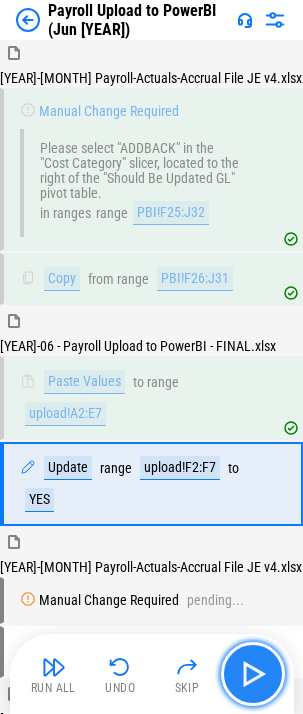 click at bounding box center [253, 674] 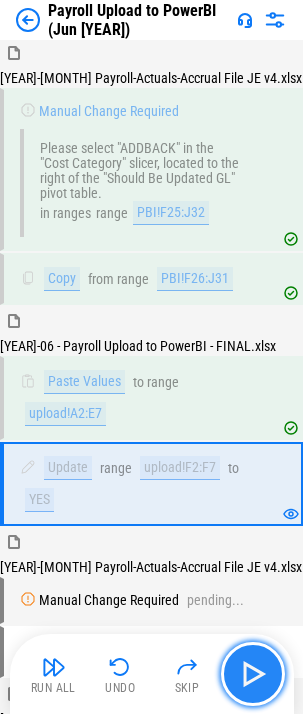 click at bounding box center (253, 674) 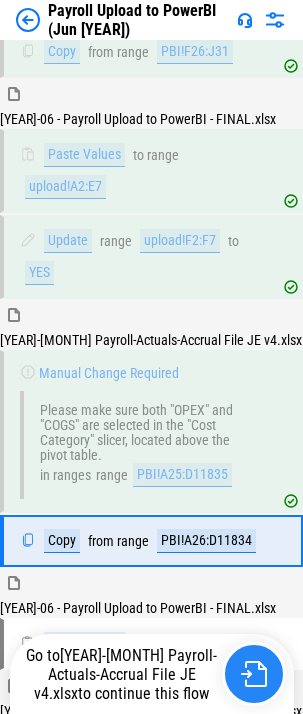 scroll, scrollTop: 2202, scrollLeft: 0, axis: vertical 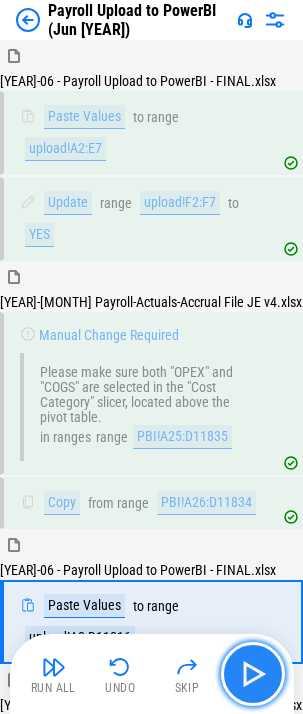 click at bounding box center [253, 674] 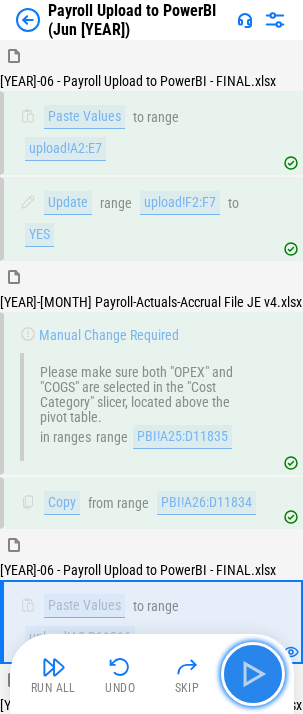 click at bounding box center (253, 674) 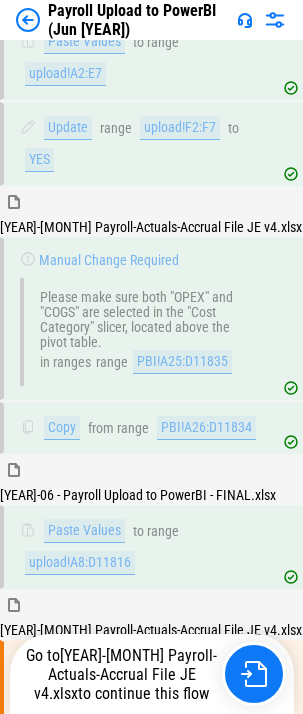 scroll, scrollTop: 2452, scrollLeft: 0, axis: vertical 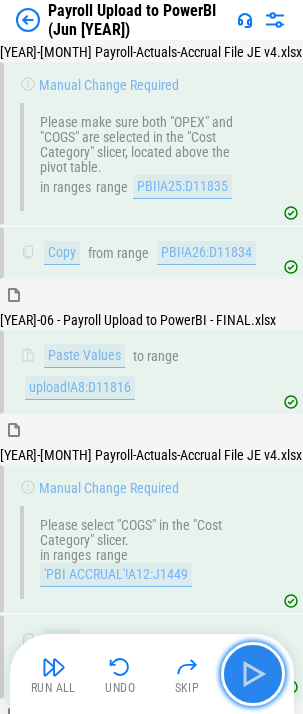 click at bounding box center (253, 674) 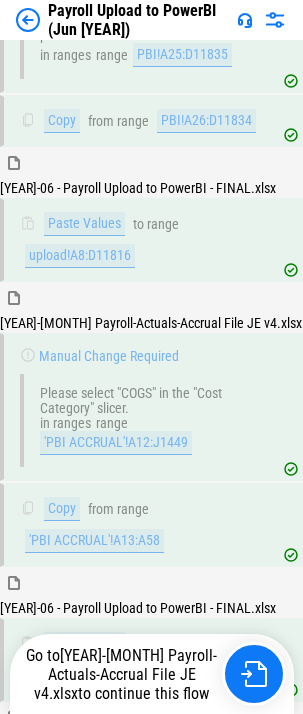 scroll, scrollTop: 2800, scrollLeft: 0, axis: vertical 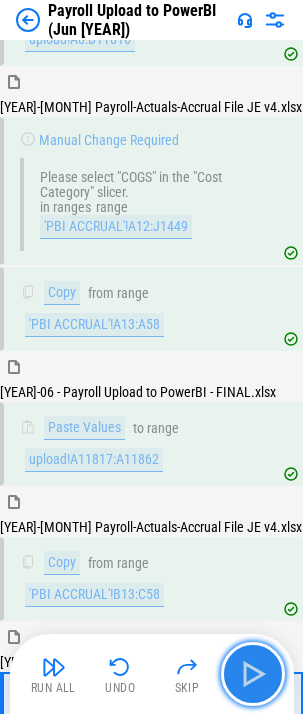 click at bounding box center (253, 674) 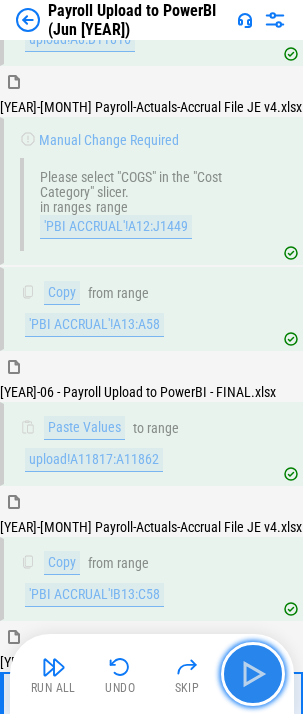click at bounding box center (253, 674) 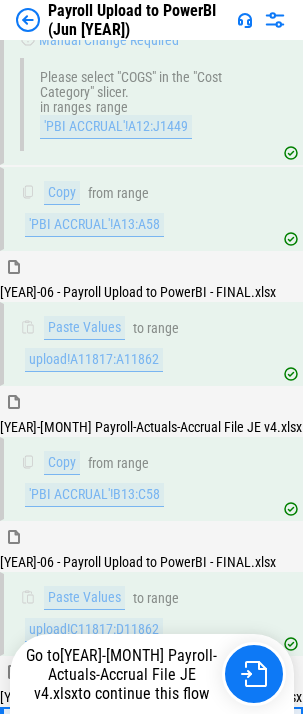 scroll, scrollTop: 3032, scrollLeft: 0, axis: vertical 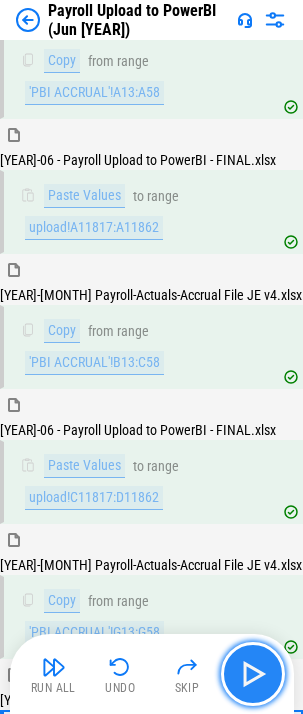 click at bounding box center (253, 674) 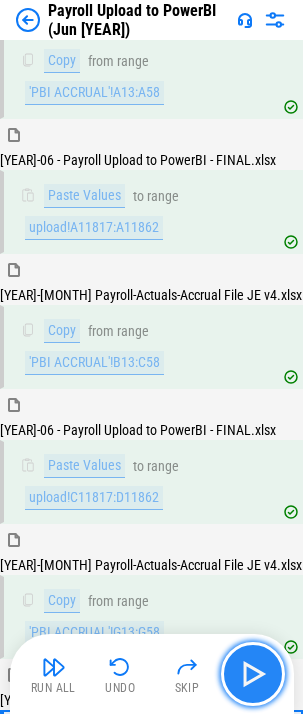 click at bounding box center (253, 674) 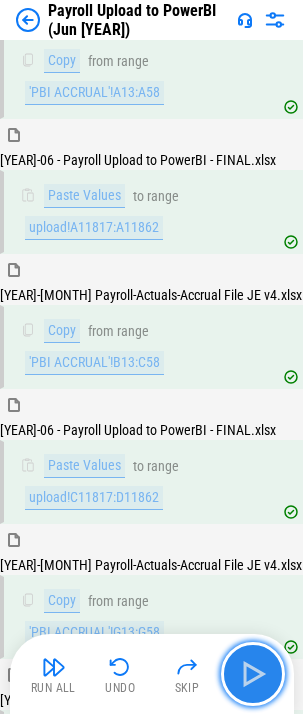 click at bounding box center [253, 674] 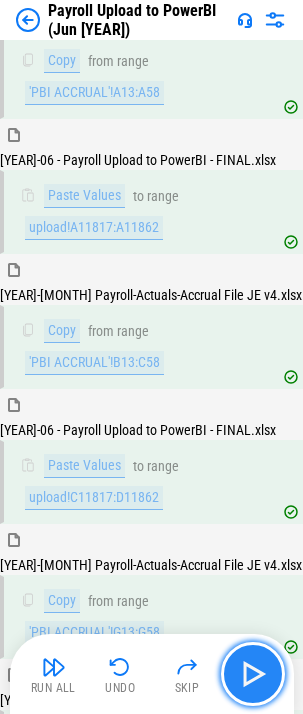 click at bounding box center [253, 674] 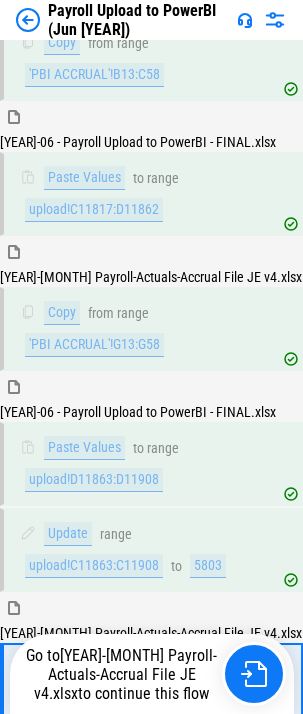 scroll, scrollTop: 3350, scrollLeft: 0, axis: vertical 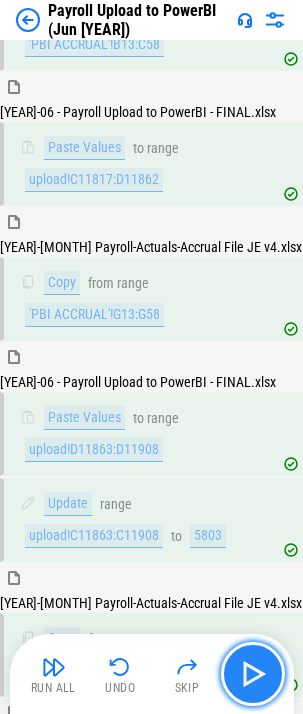 click at bounding box center [253, 674] 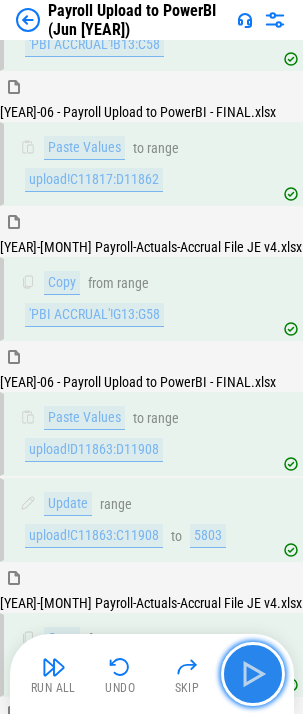 click at bounding box center (253, 674) 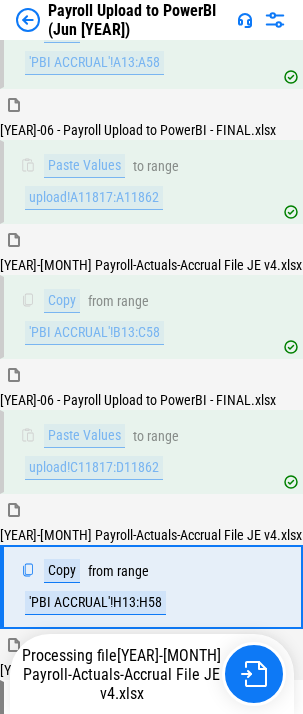 scroll, scrollTop: 3032, scrollLeft: 0, axis: vertical 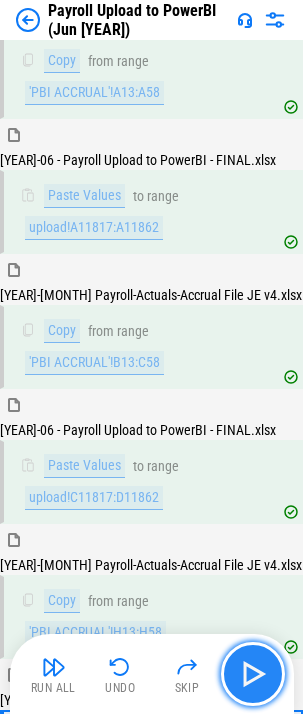click at bounding box center [253, 674] 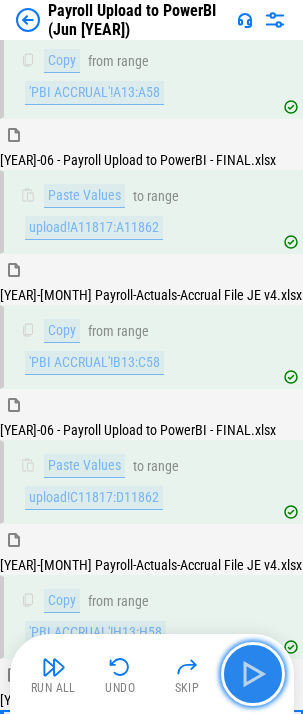 click at bounding box center [253, 674] 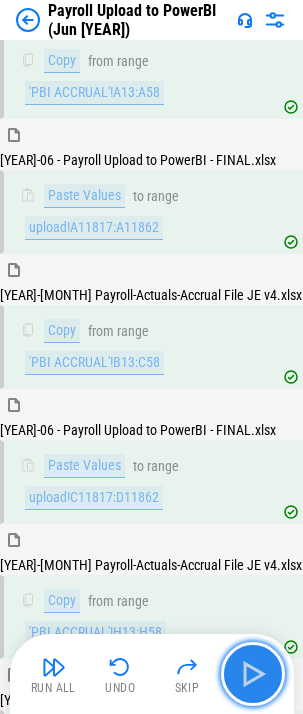 click at bounding box center (253, 674) 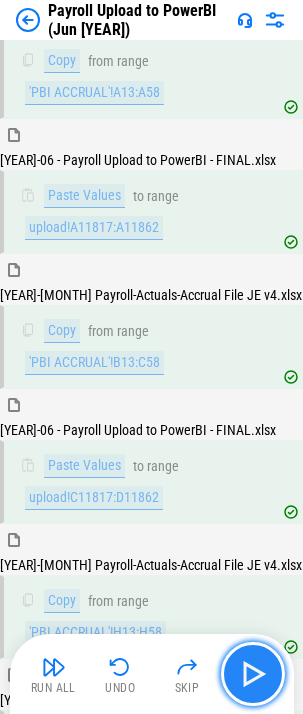 click at bounding box center [253, 674] 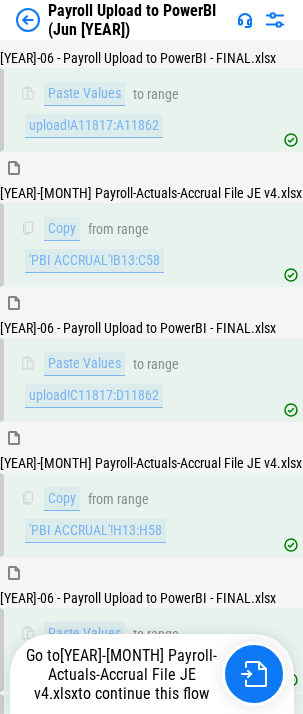 scroll, scrollTop: 3350, scrollLeft: 0, axis: vertical 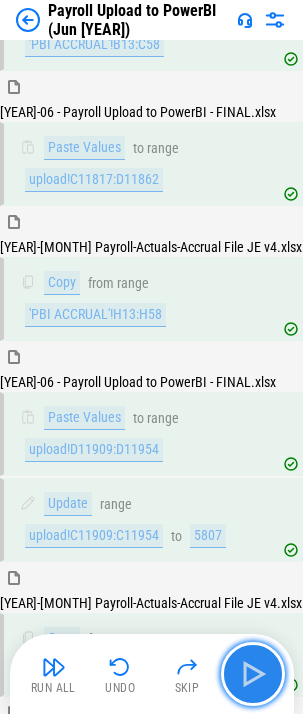 click at bounding box center [253, 674] 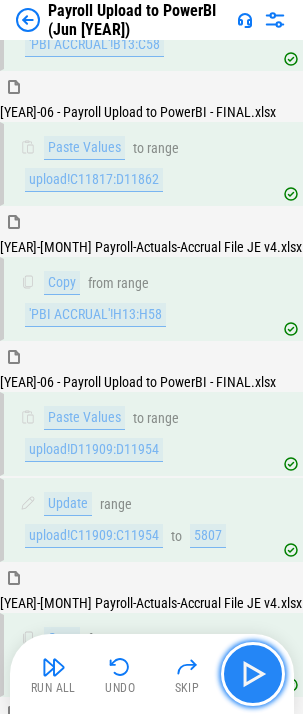 click at bounding box center [253, 674] 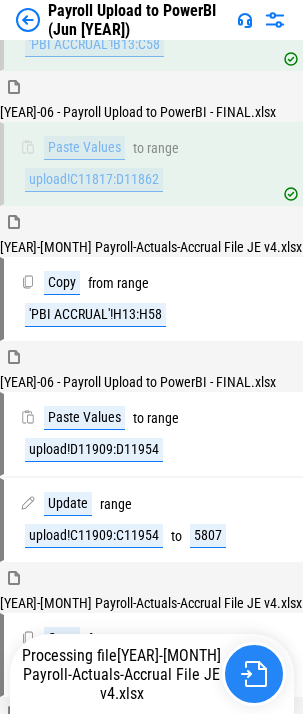 click at bounding box center (254, 674) 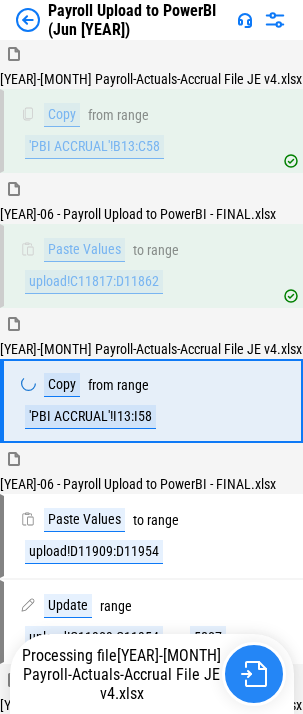 scroll, scrollTop: 3032, scrollLeft: 0, axis: vertical 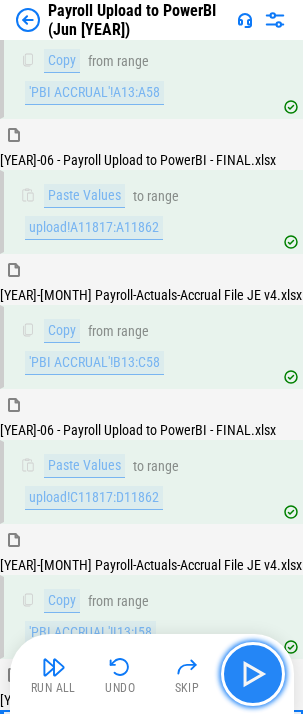 click at bounding box center [253, 674] 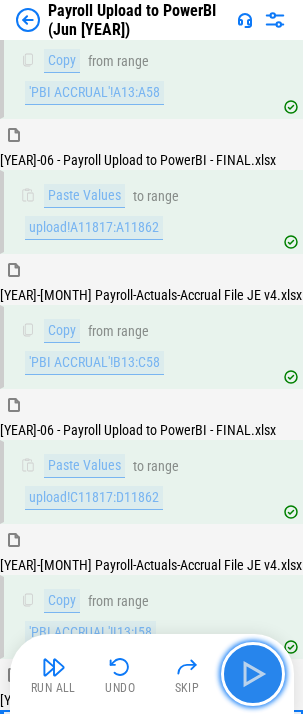 click at bounding box center (253, 674) 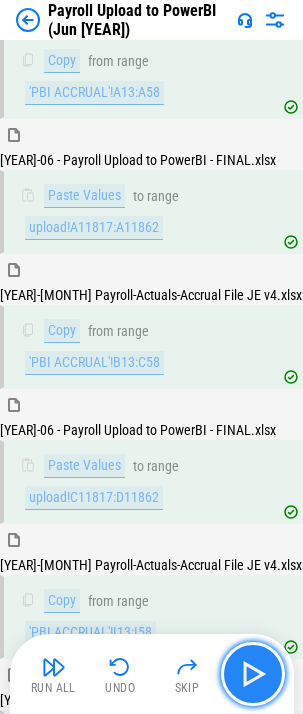 click at bounding box center (253, 674) 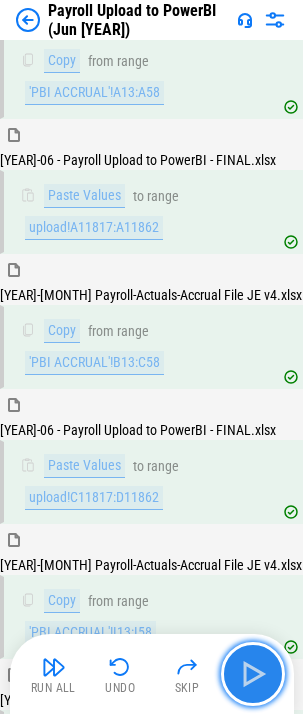 click at bounding box center (253, 674) 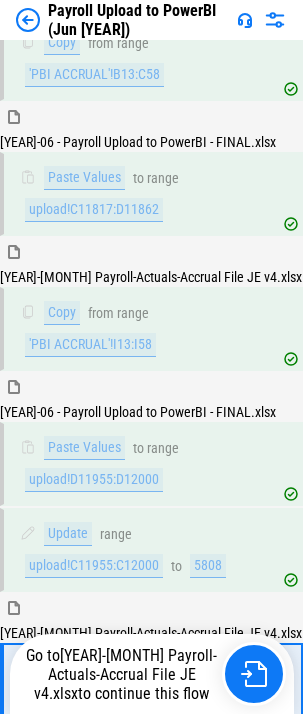 scroll, scrollTop: 3350, scrollLeft: 0, axis: vertical 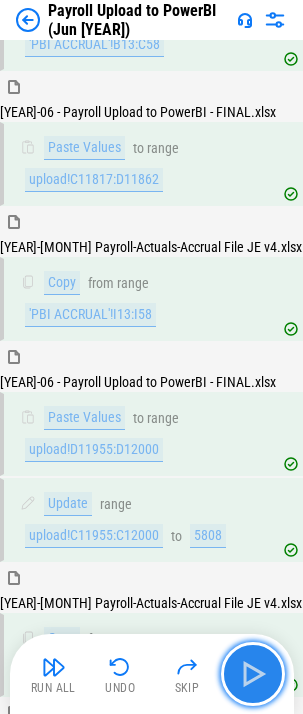 click at bounding box center (253, 674) 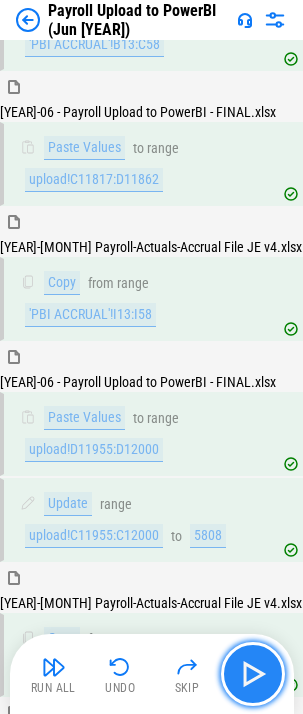 click at bounding box center (253, 674) 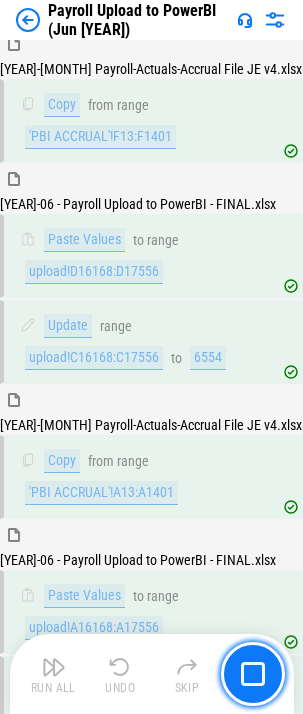 scroll, scrollTop: 4920, scrollLeft: 0, axis: vertical 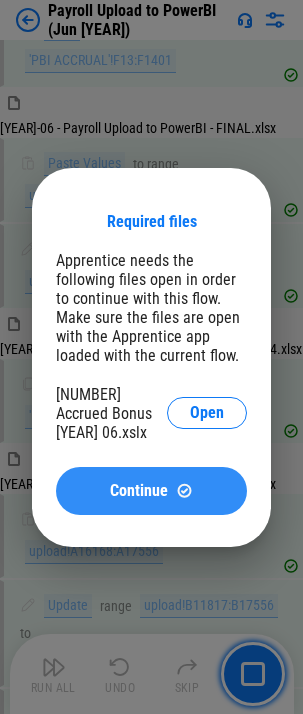 click on "Continue" at bounding box center (139, 491) 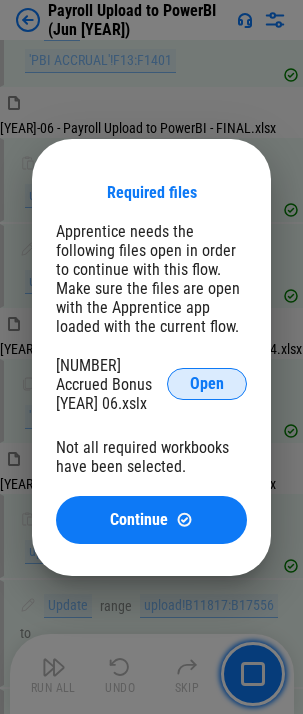 click on "Open" at bounding box center (207, 384) 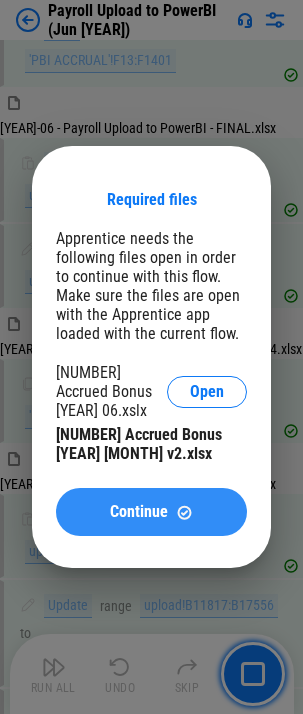 click on "Continue" at bounding box center [151, 512] 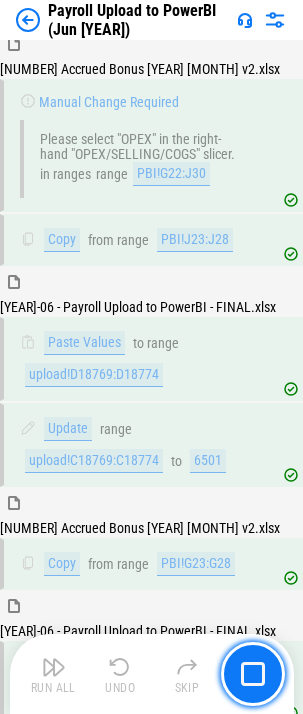 scroll, scrollTop: 6452, scrollLeft: 0, axis: vertical 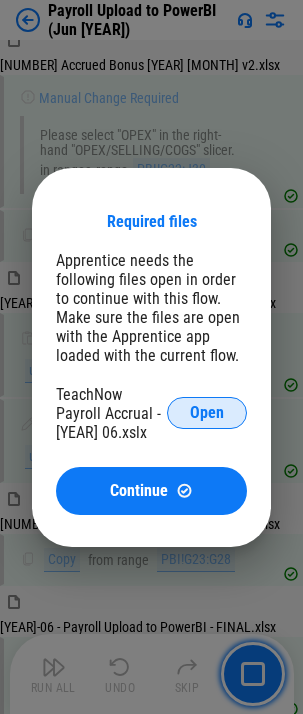 click on "Open" at bounding box center (207, 413) 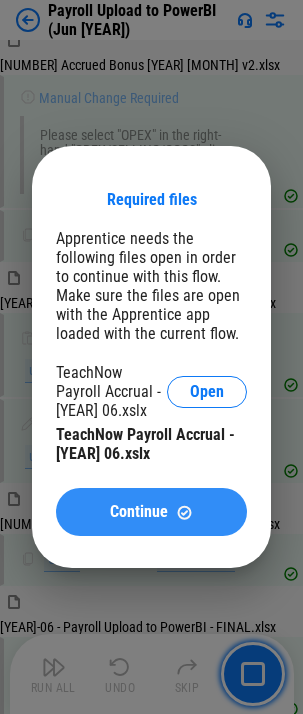 click on "Continue" at bounding box center (139, 512) 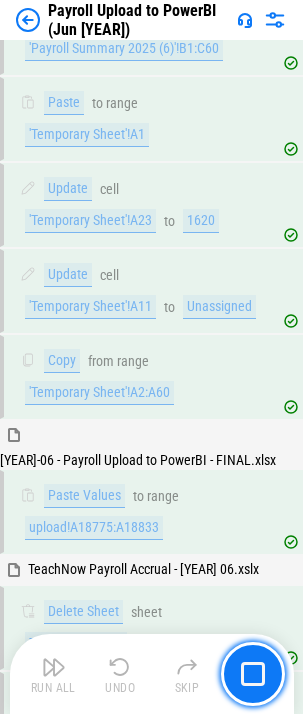 scroll, scrollTop: 7938, scrollLeft: 0, axis: vertical 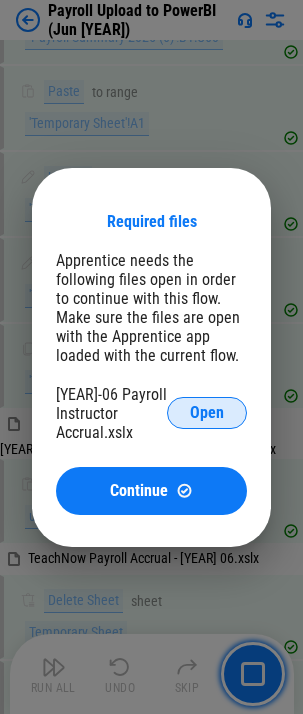 click on "Open" at bounding box center (207, 413) 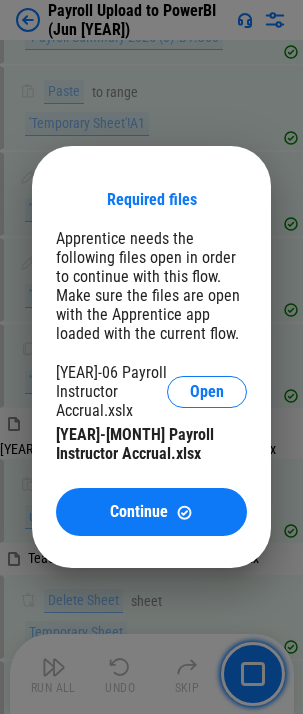 drag, startPoint x: 177, startPoint y: 512, endPoint x: 166, endPoint y: 516, distance: 11.7046995 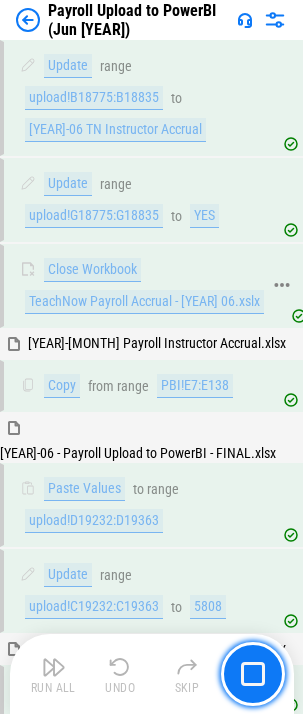 scroll, scrollTop: 8902, scrollLeft: 0, axis: vertical 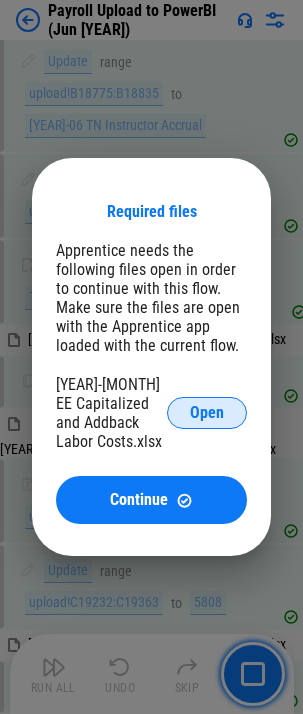 click on "Open" at bounding box center (207, 413) 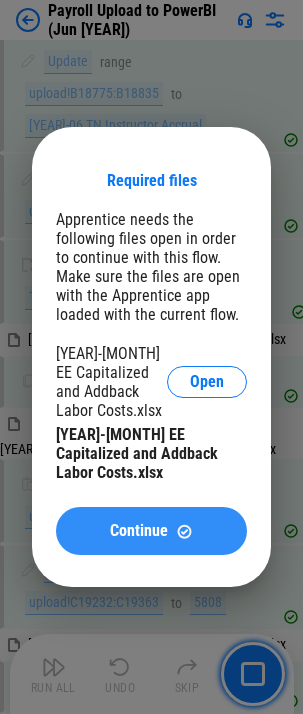 click on "Continue" at bounding box center (139, 531) 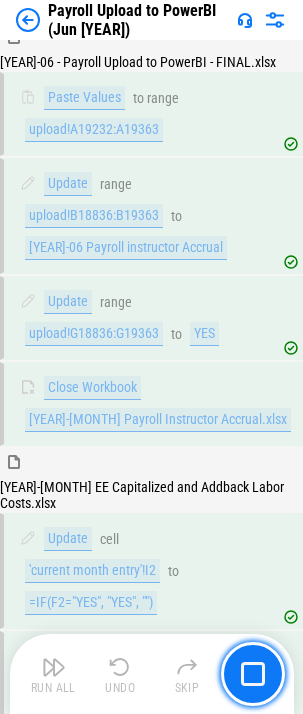 scroll, scrollTop: 9596, scrollLeft: 0, axis: vertical 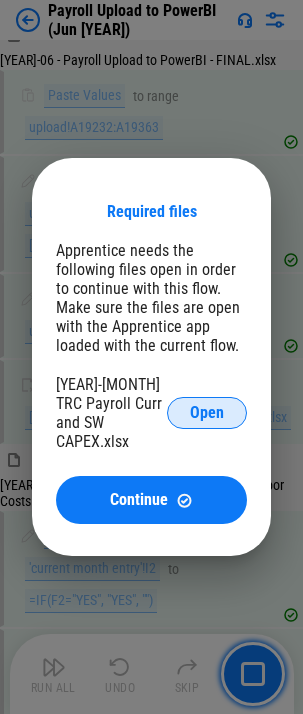 click on "Open" at bounding box center (207, 413) 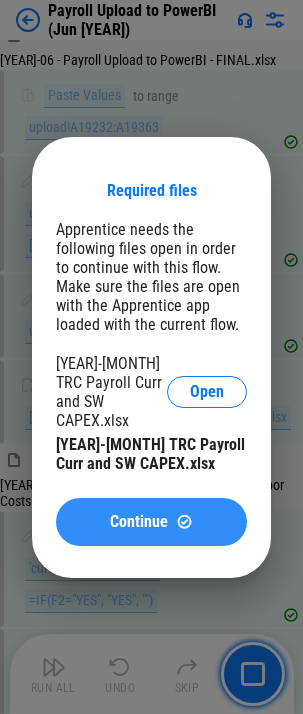 click on "Continue" at bounding box center [139, 522] 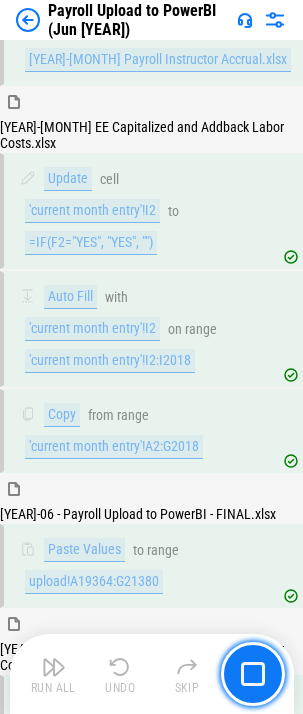 scroll, scrollTop: 10110, scrollLeft: 0, axis: vertical 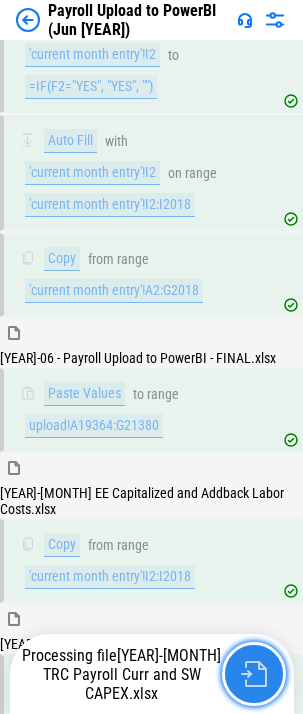 click at bounding box center (254, 674) 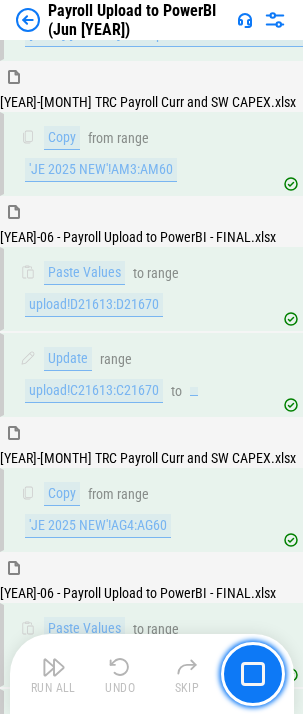 scroll, scrollTop: 11080, scrollLeft: 0, axis: vertical 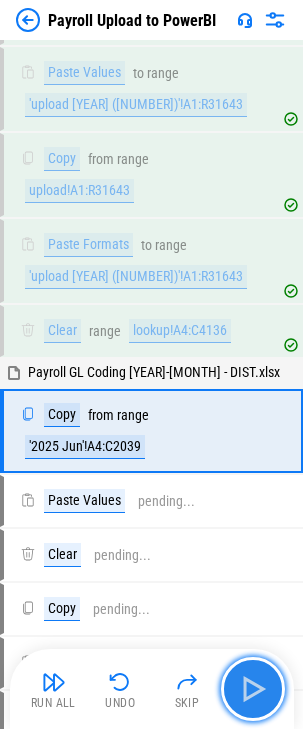 click at bounding box center (253, 689) 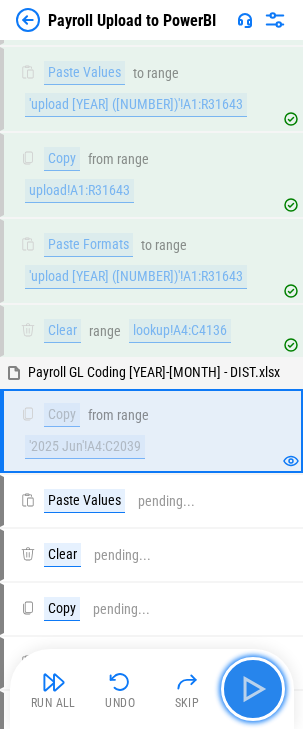 click at bounding box center [253, 689] 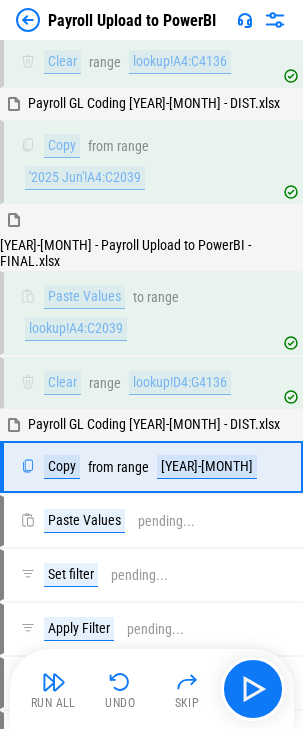 scroll, scrollTop: 518, scrollLeft: 0, axis: vertical 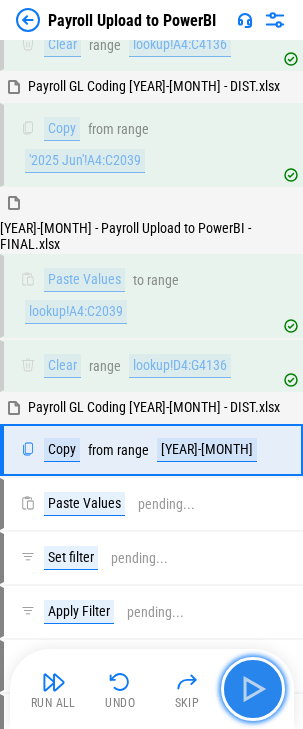 click at bounding box center [253, 689] 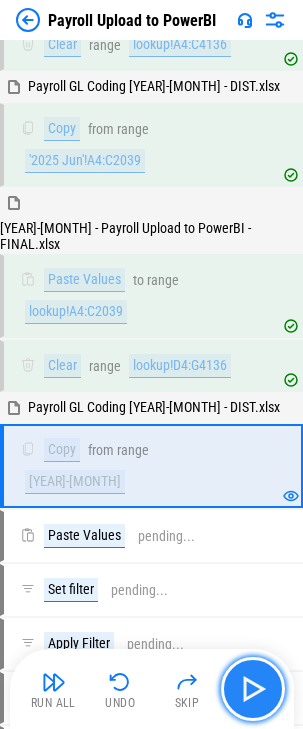 click at bounding box center (253, 689) 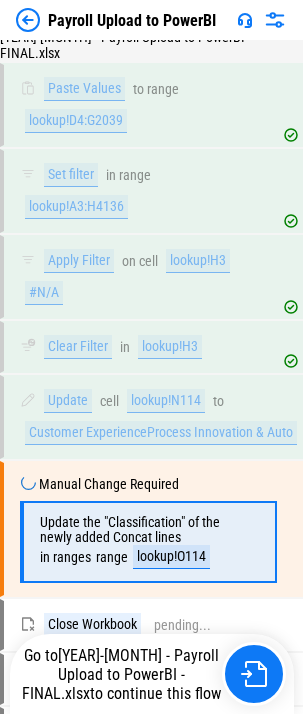 scroll, scrollTop: 1065, scrollLeft: 0, axis: vertical 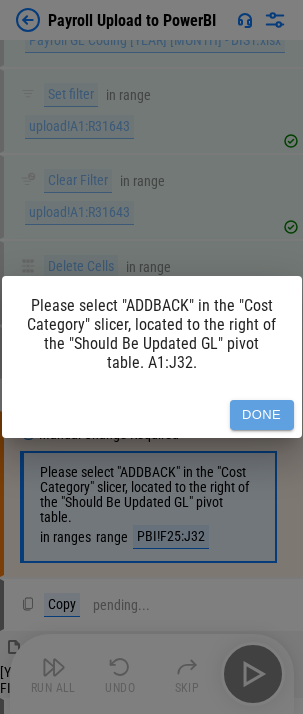 click on "Done" at bounding box center [262, 415] 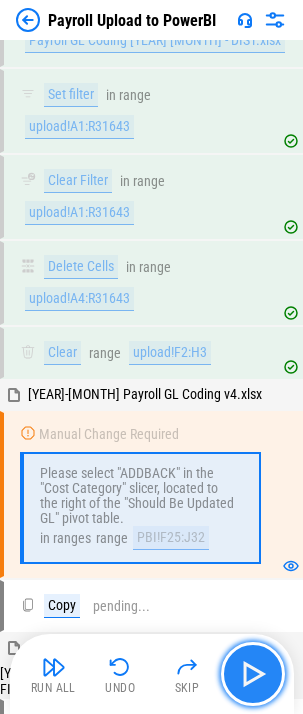 click at bounding box center [253, 674] 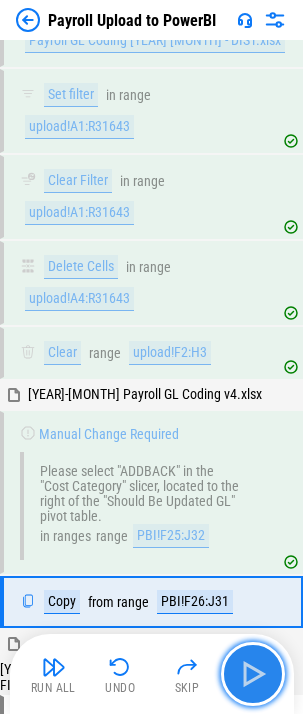 click at bounding box center [253, 674] 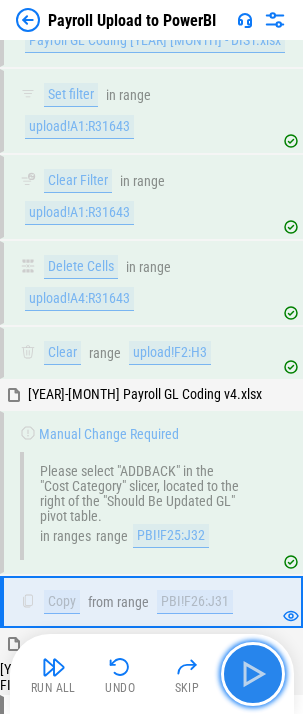 click at bounding box center [253, 674] 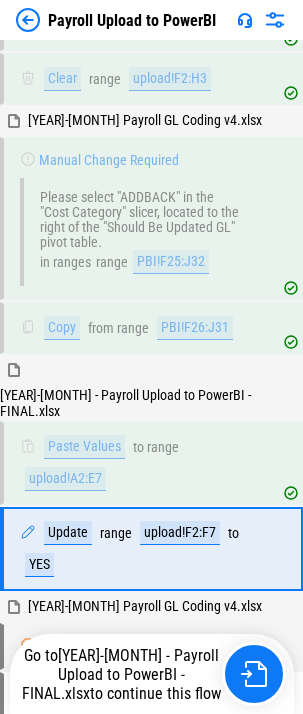 scroll, scrollTop: 1937, scrollLeft: 0, axis: vertical 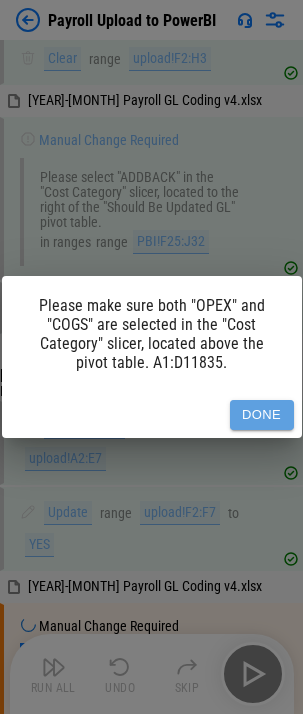 click on "Done" at bounding box center [262, 415] 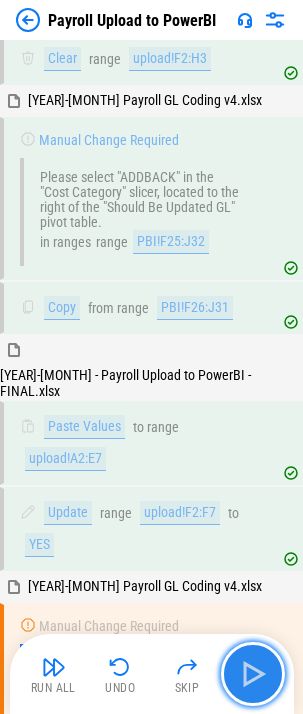 click at bounding box center [253, 674] 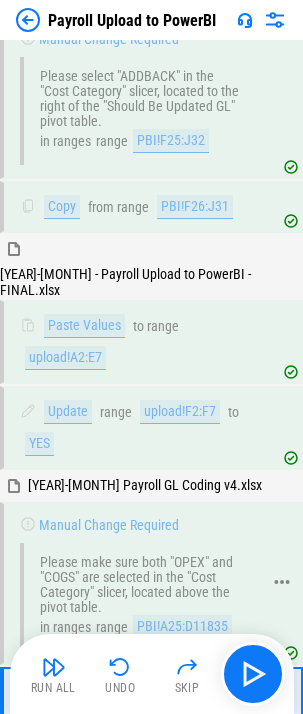 scroll, scrollTop: 2202, scrollLeft: 0, axis: vertical 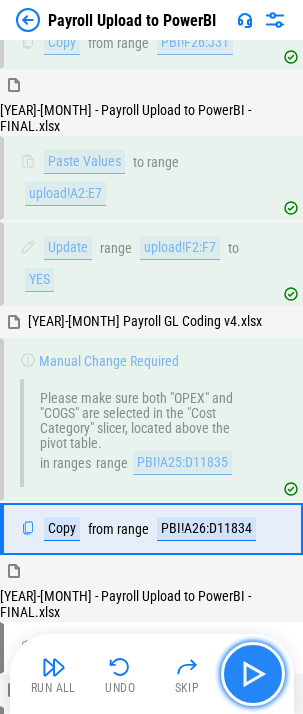 click at bounding box center [253, 674] 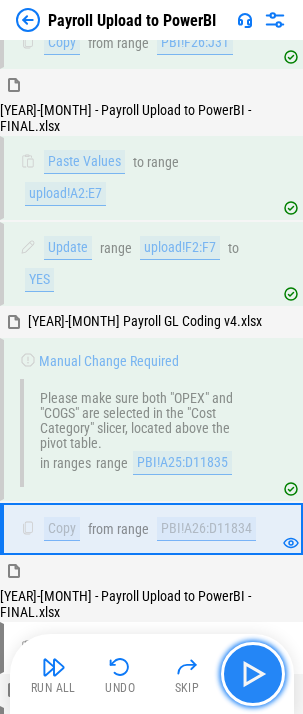 click at bounding box center (253, 674) 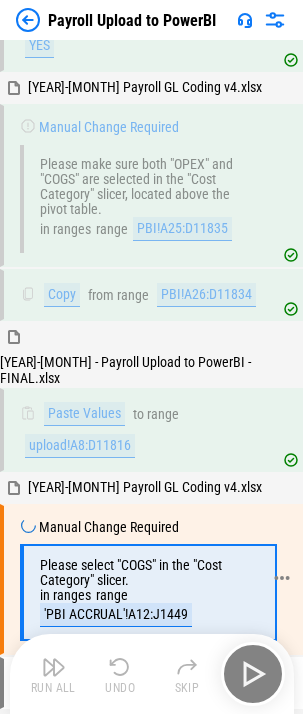 scroll, scrollTop: 2452, scrollLeft: 0, axis: vertical 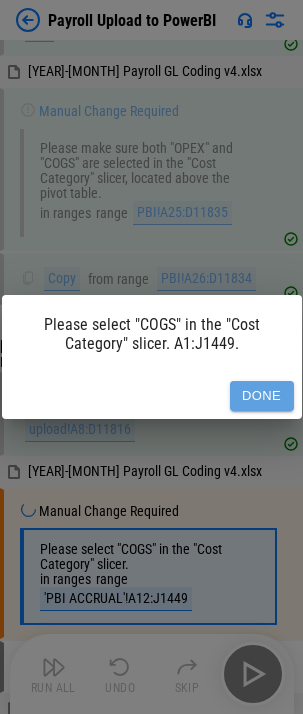 click on "Done" at bounding box center (262, 396) 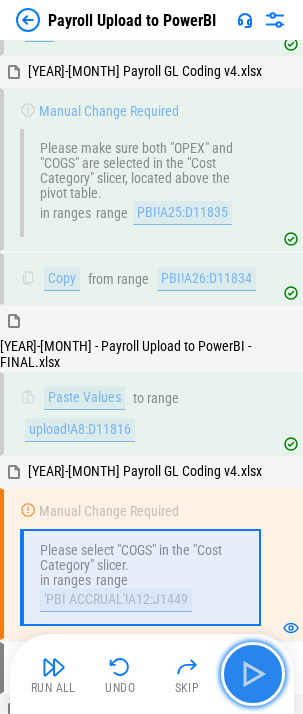 click at bounding box center (253, 674) 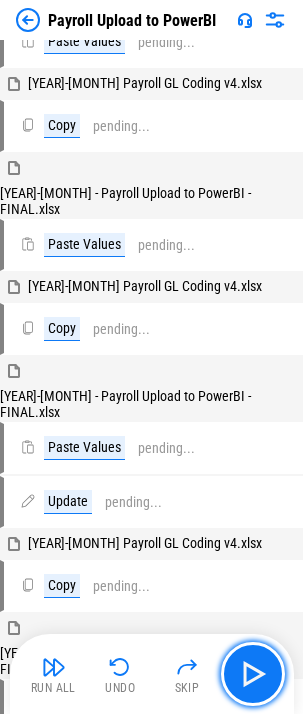 scroll, scrollTop: 2852, scrollLeft: 0, axis: vertical 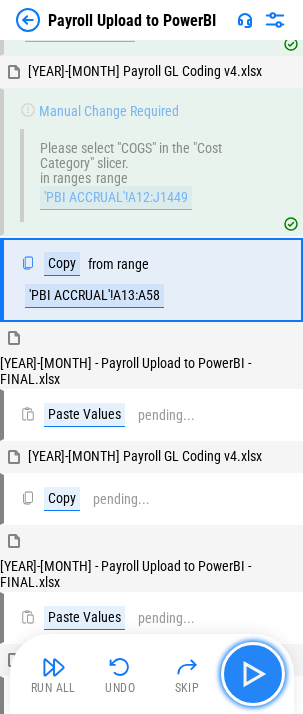 click at bounding box center (253, 674) 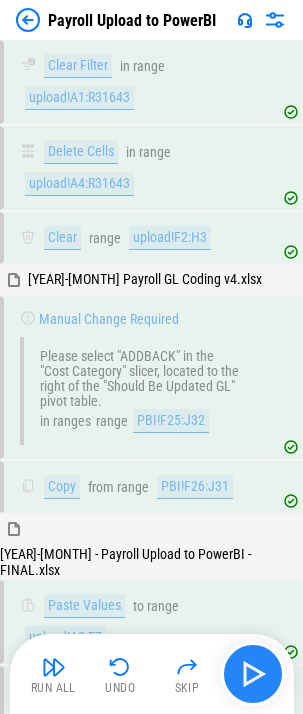 scroll, scrollTop: 1752, scrollLeft: 0, axis: vertical 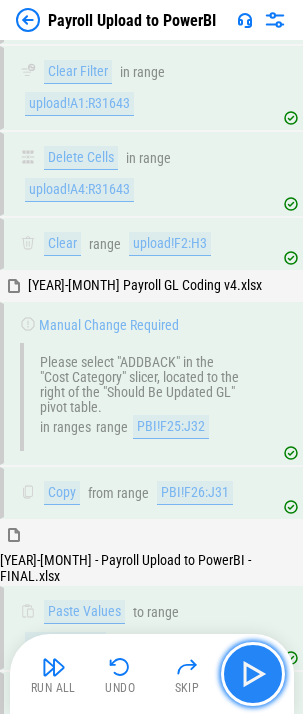 click at bounding box center [253, 674] 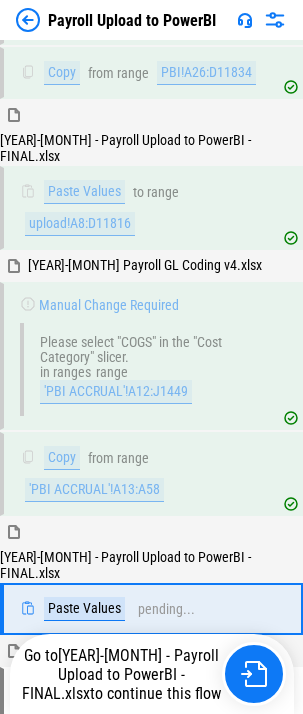 scroll, scrollTop: 2668, scrollLeft: 0, axis: vertical 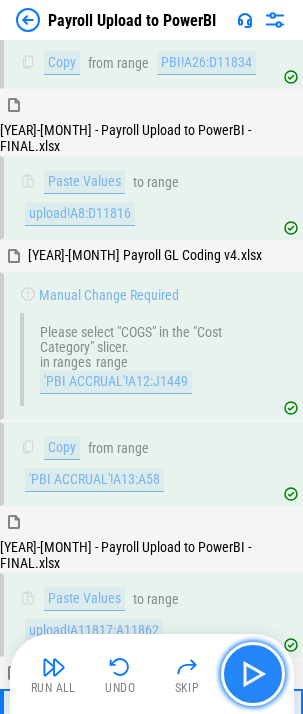 click at bounding box center (253, 674) 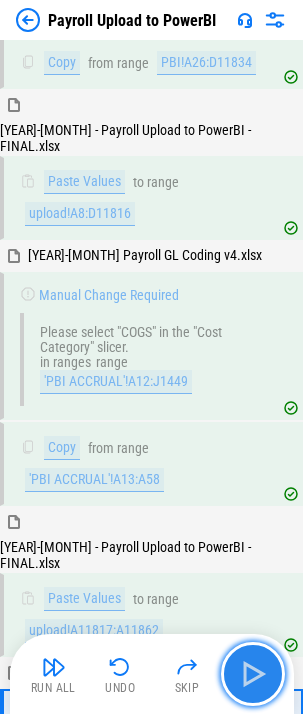 click at bounding box center [253, 674] 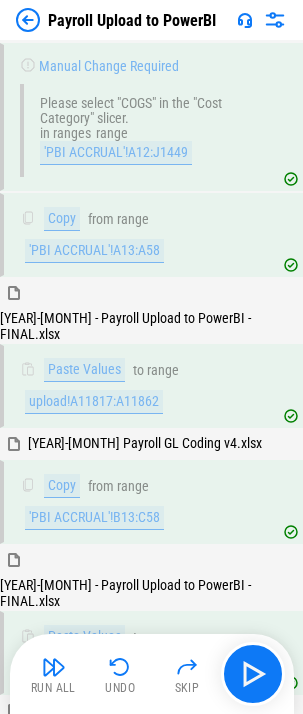 scroll, scrollTop: 3032, scrollLeft: 0, axis: vertical 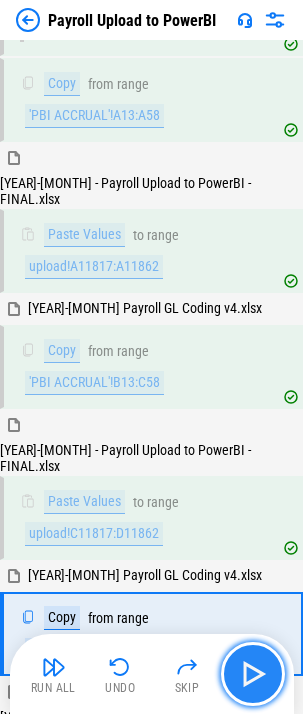 click at bounding box center [253, 674] 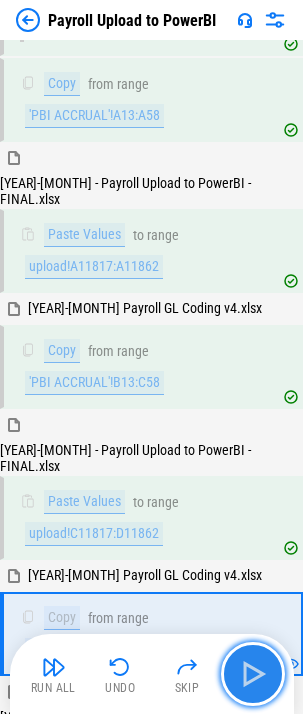 click at bounding box center [253, 674] 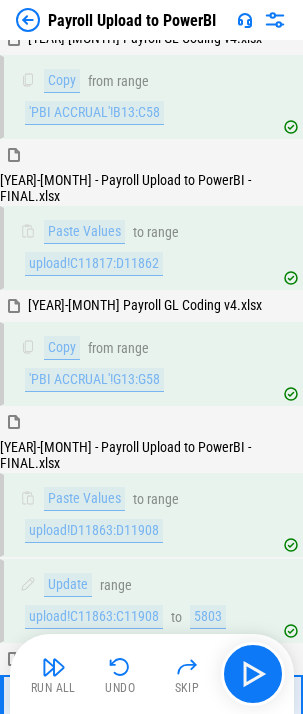 scroll, scrollTop: 3350, scrollLeft: 0, axis: vertical 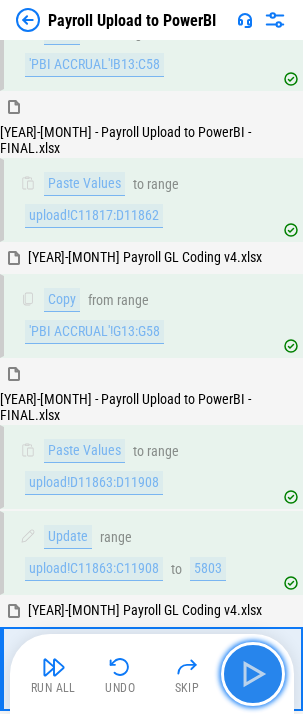 click at bounding box center (253, 674) 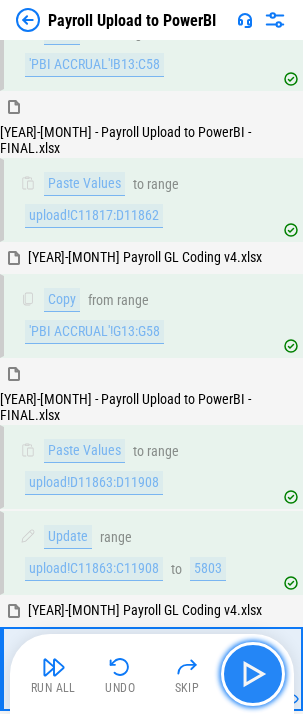 click at bounding box center (253, 674) 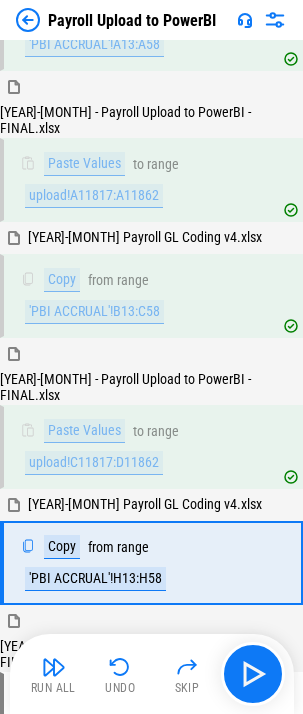 scroll, scrollTop: 3032, scrollLeft: 0, axis: vertical 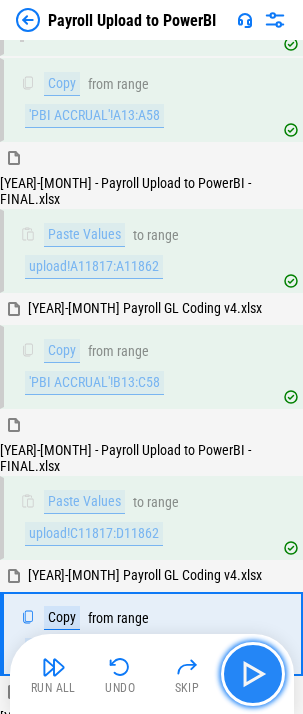 click at bounding box center [253, 674] 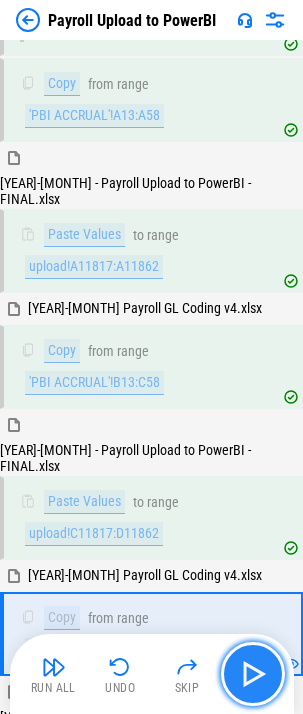 click at bounding box center (253, 674) 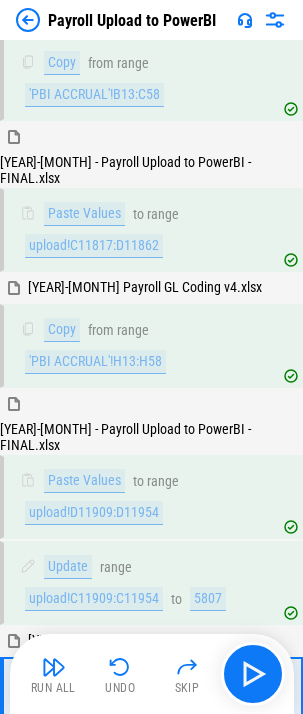 scroll, scrollTop: 3350, scrollLeft: 0, axis: vertical 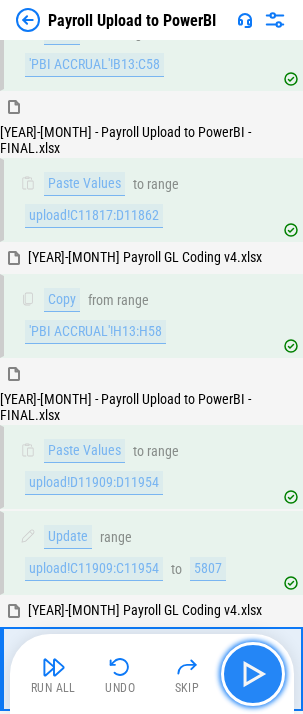 click at bounding box center [253, 674] 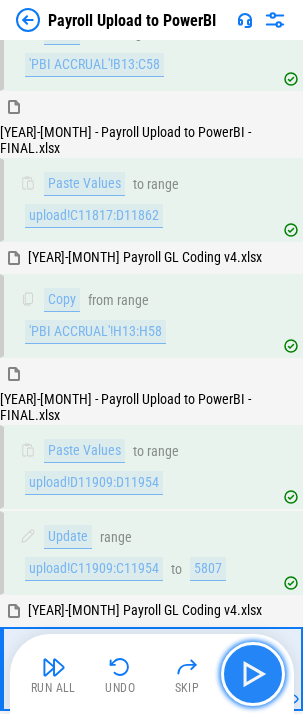 click at bounding box center (253, 674) 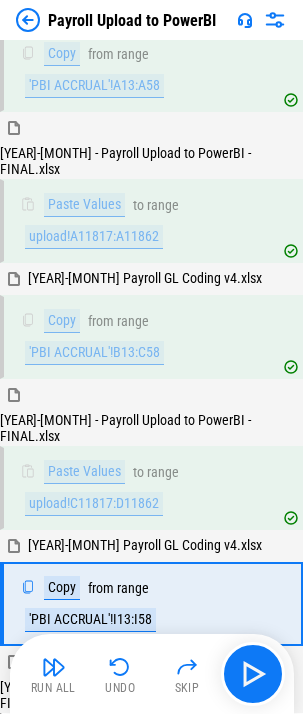 scroll, scrollTop: 3032, scrollLeft: 0, axis: vertical 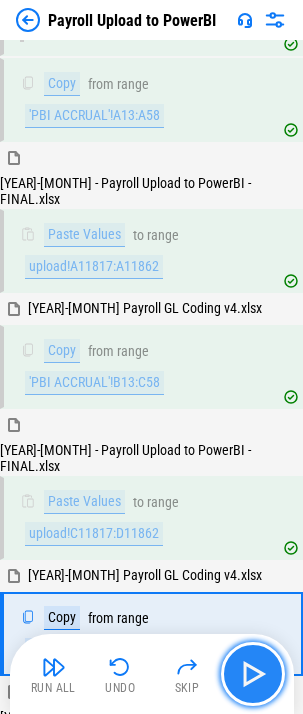 click at bounding box center (253, 674) 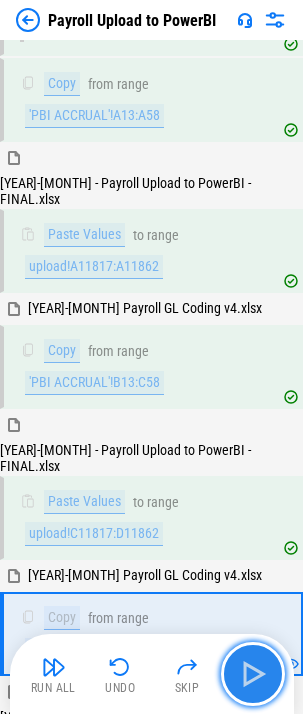 click at bounding box center [253, 674] 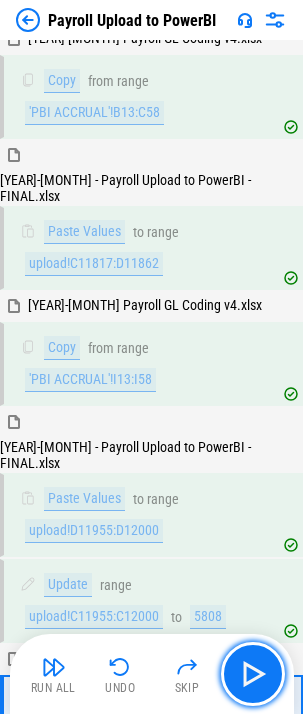 scroll, scrollTop: 3350, scrollLeft: 0, axis: vertical 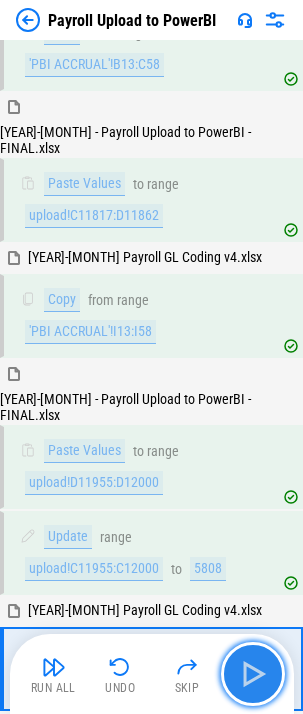 click at bounding box center [253, 674] 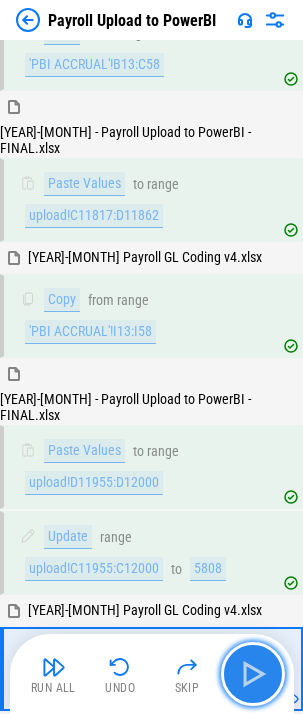 click at bounding box center [253, 674] 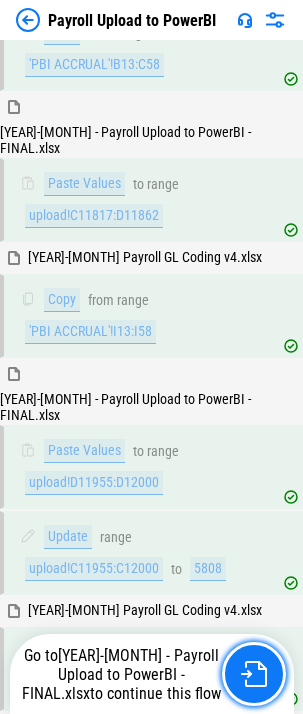 click at bounding box center [254, 674] 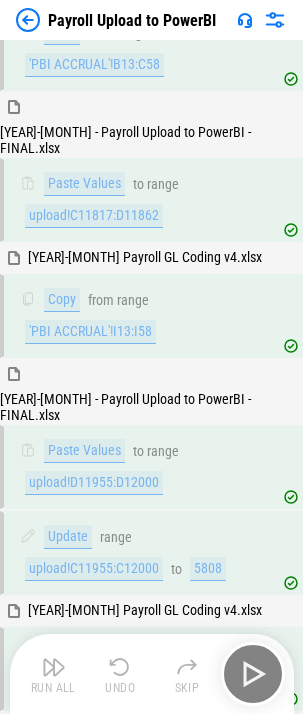 click on "Run All Undo Skip" at bounding box center [154, 674] 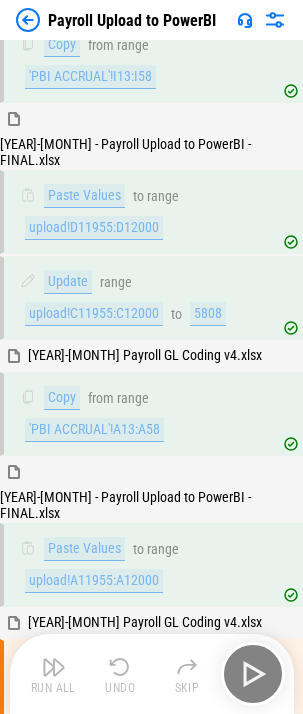scroll, scrollTop: 3616, scrollLeft: 0, axis: vertical 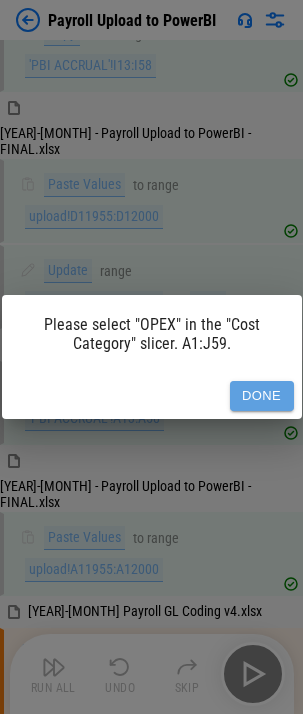 click on "Done" at bounding box center (262, 396) 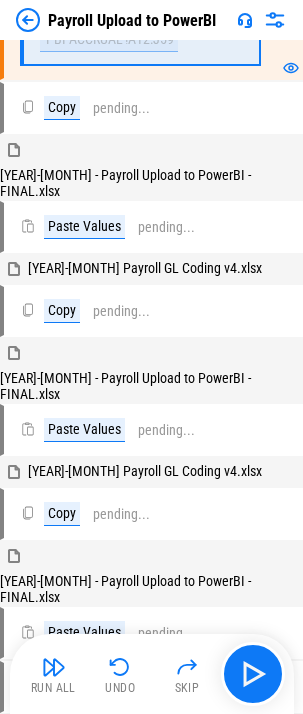 scroll, scrollTop: 4416, scrollLeft: 0, axis: vertical 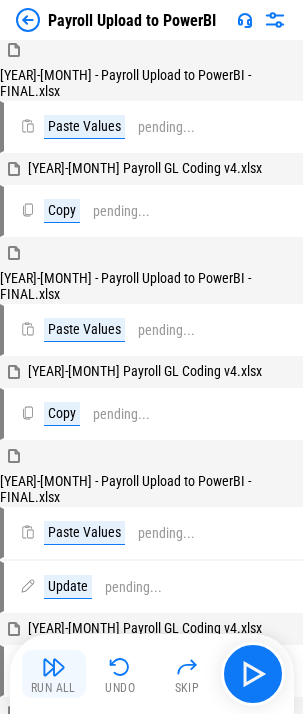 click at bounding box center (54, 667) 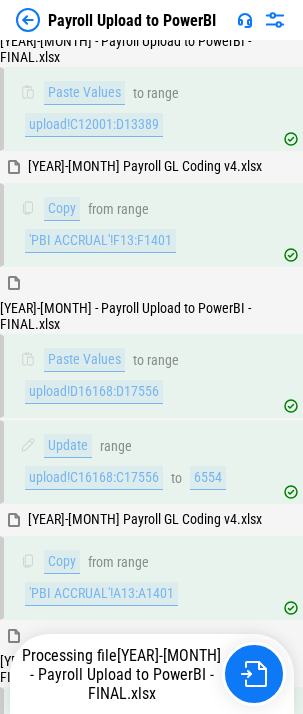 scroll, scrollTop: 4920, scrollLeft: 0, axis: vertical 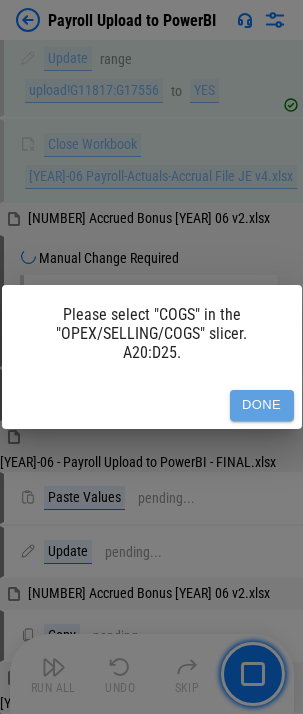 click on "Done" at bounding box center (262, 405) 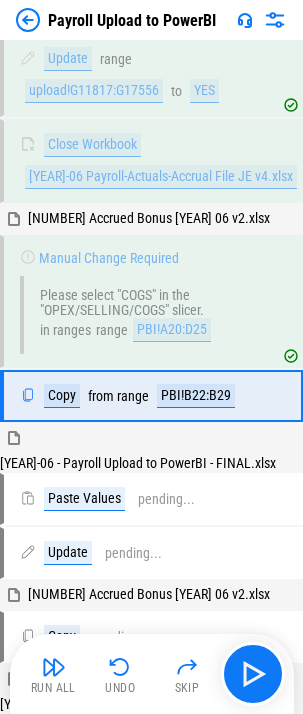 scroll, scrollTop: 5396, scrollLeft: 0, axis: vertical 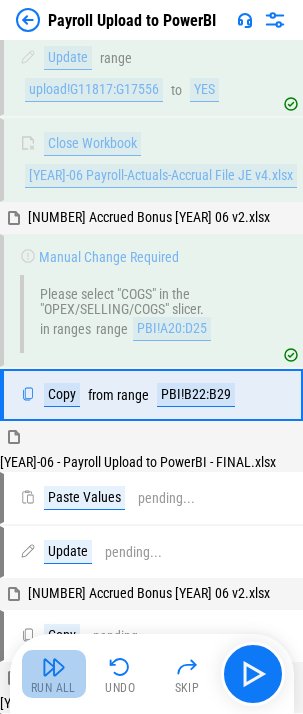 click on "Run All" at bounding box center [54, 674] 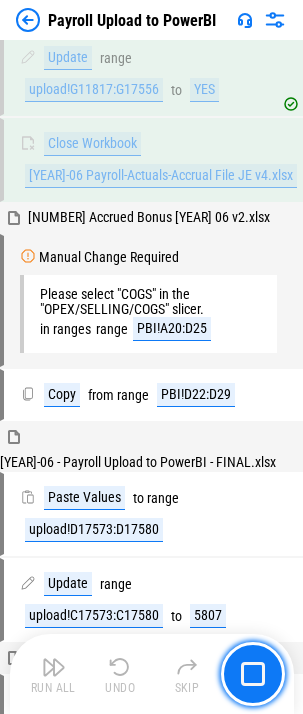scroll, scrollTop: 5395, scrollLeft: 0, axis: vertical 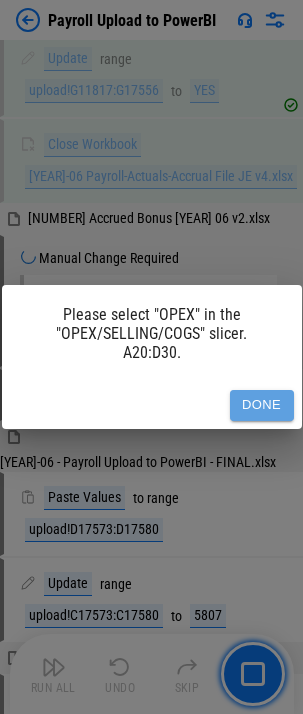 click on "Done" at bounding box center (262, 405) 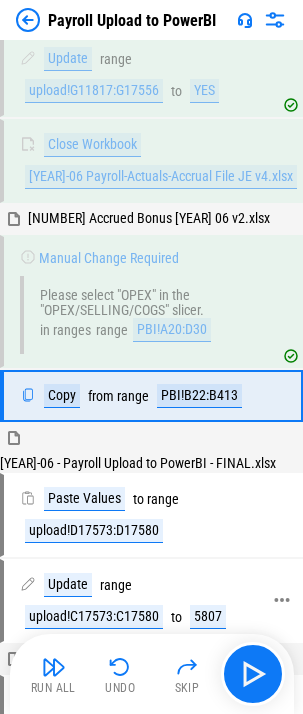 scroll, scrollTop: 5396, scrollLeft: 0, axis: vertical 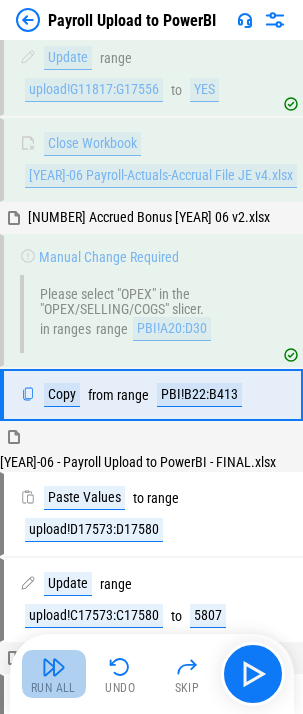 click at bounding box center (54, 667) 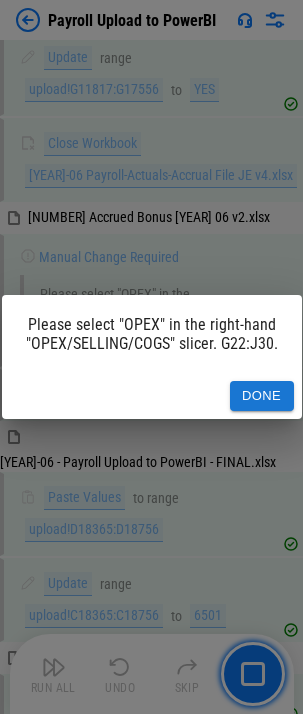 click on "Done" at bounding box center (262, 396) 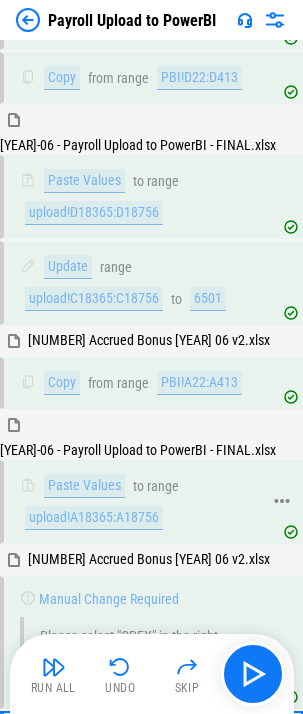 scroll, scrollTop: 5776, scrollLeft: 0, axis: vertical 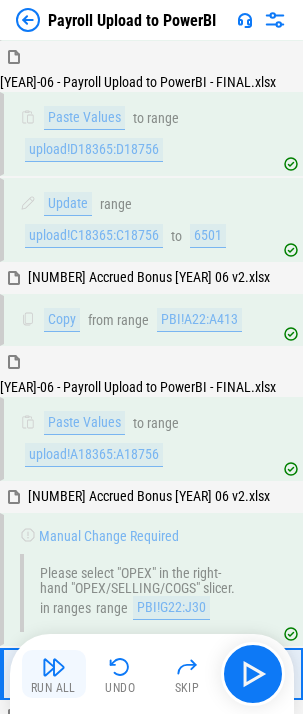 click at bounding box center [54, 667] 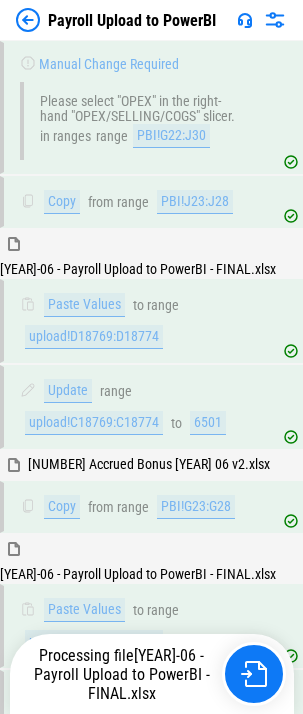 scroll, scrollTop: 6452, scrollLeft: 0, axis: vertical 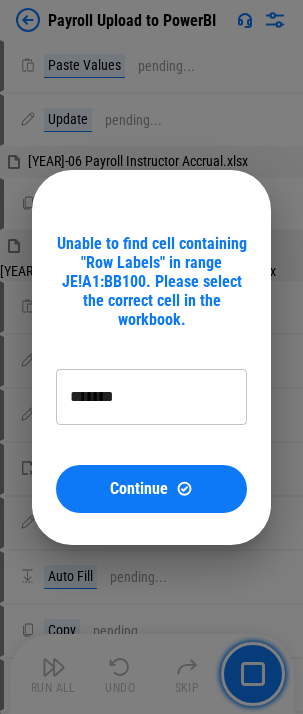 type on "******" 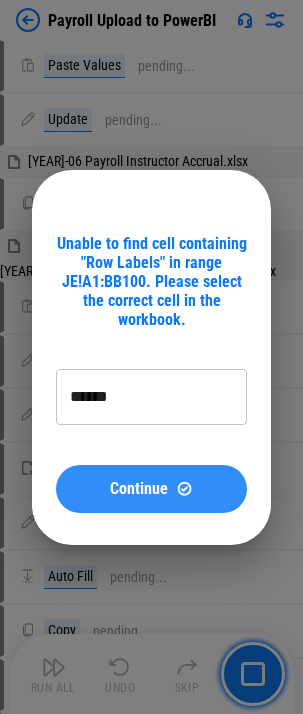 click on "Continue" at bounding box center [139, 489] 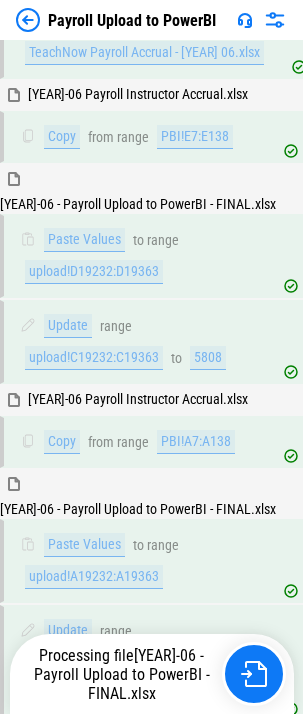 scroll, scrollTop: 8902, scrollLeft: 0, axis: vertical 